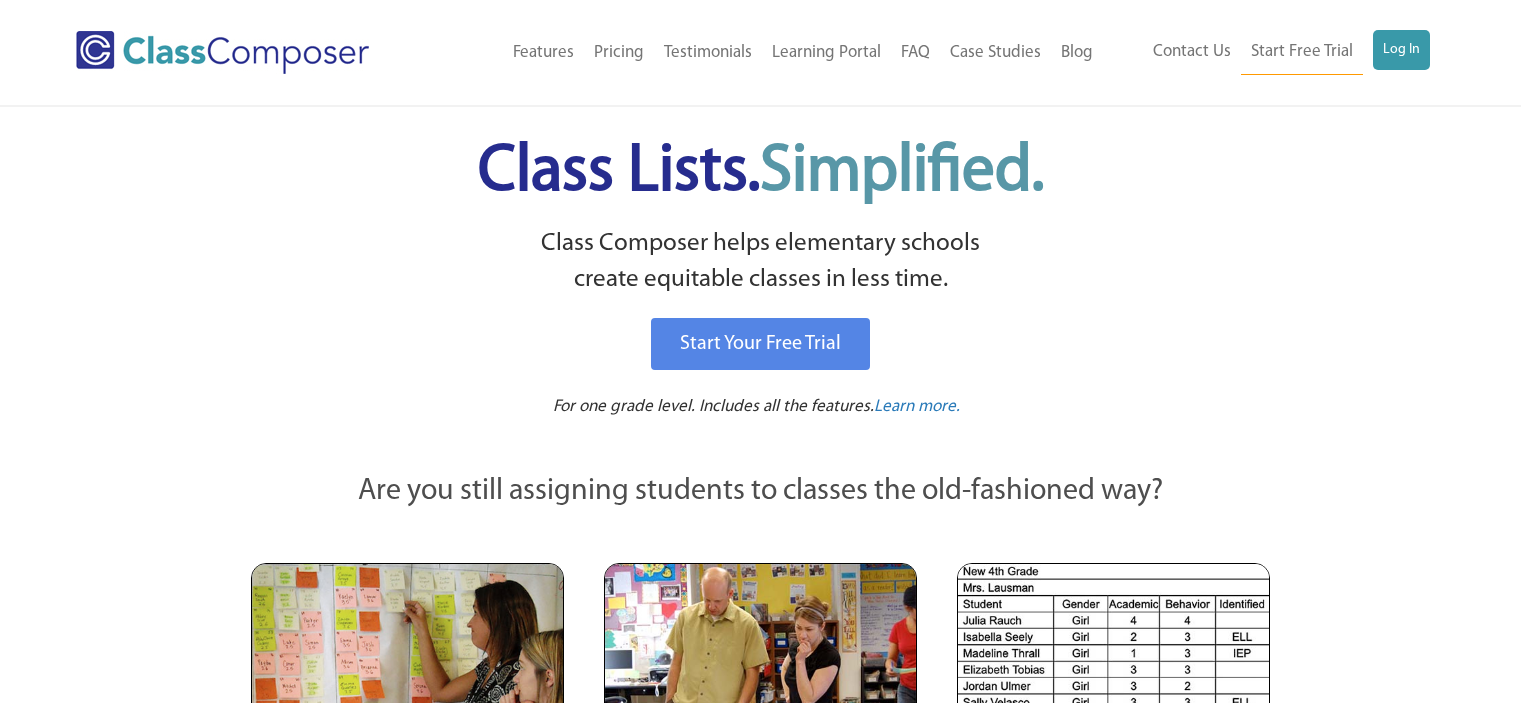 scroll, scrollTop: 0, scrollLeft: 0, axis: both 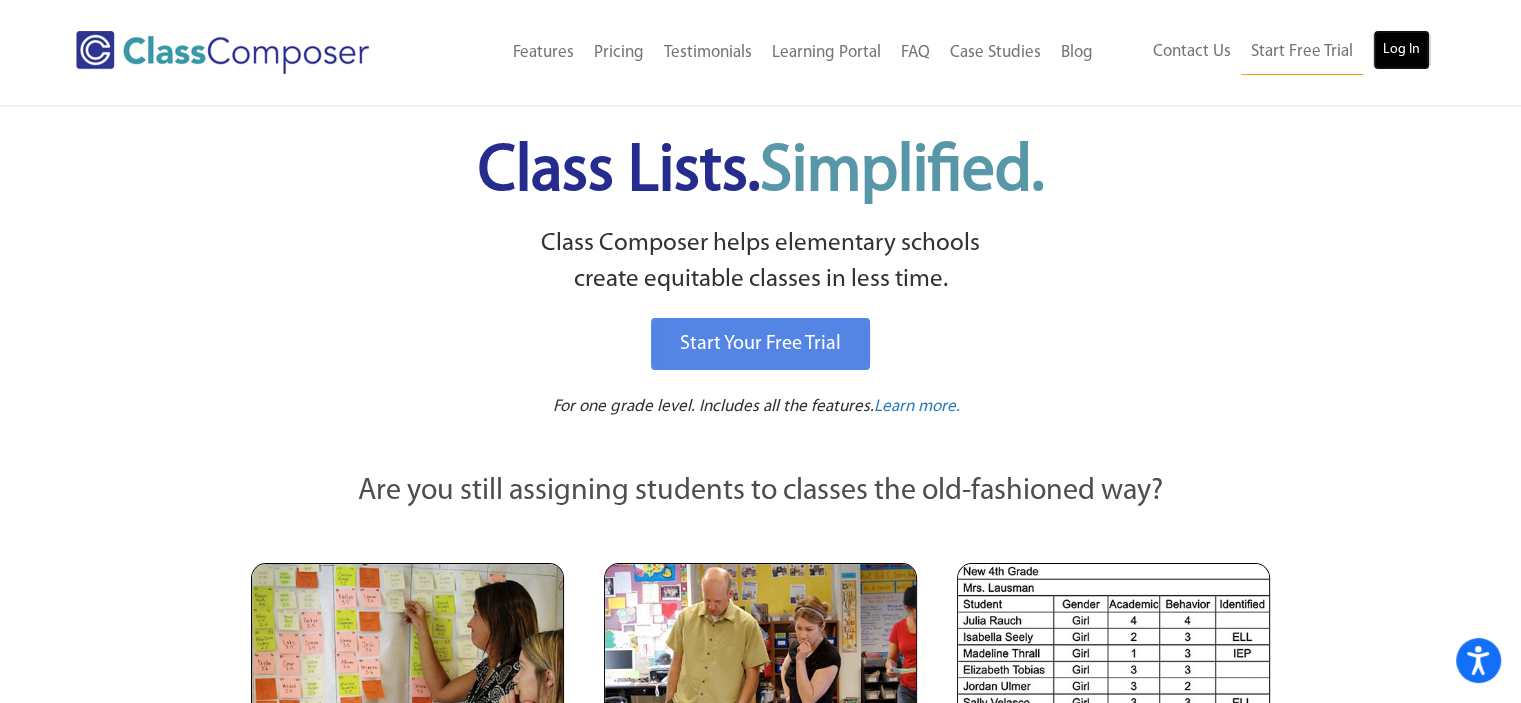 click on "Log In" at bounding box center [1401, 50] 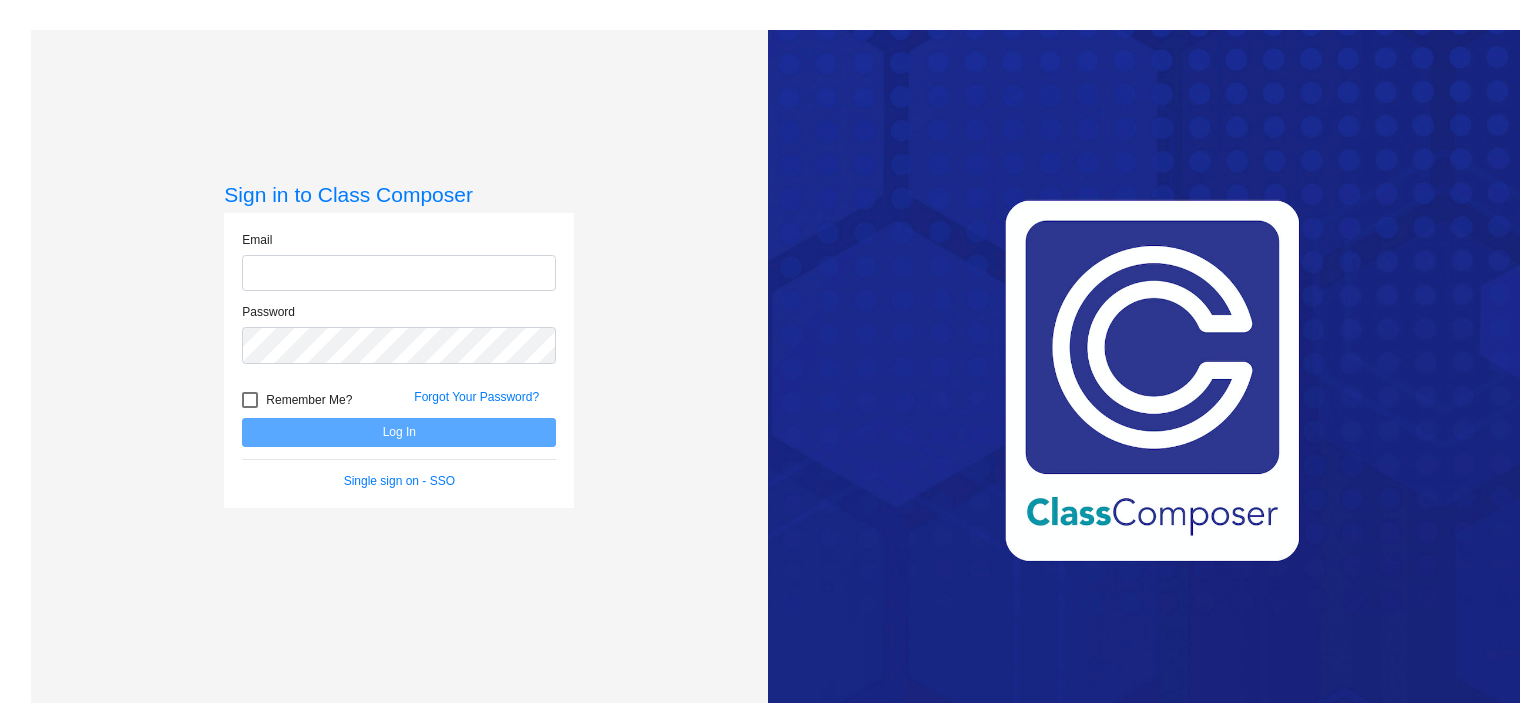 scroll, scrollTop: 0, scrollLeft: 0, axis: both 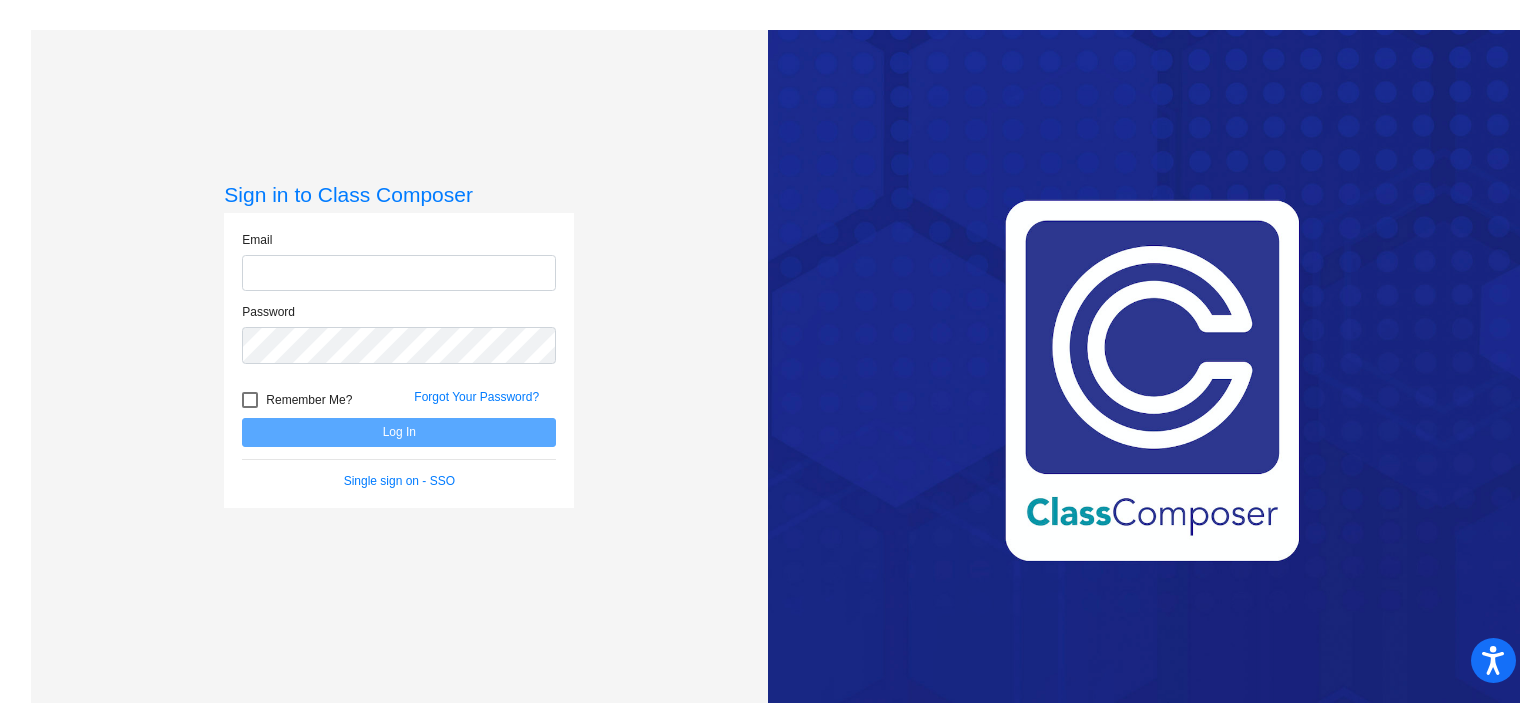 type on "[EMAIL]" 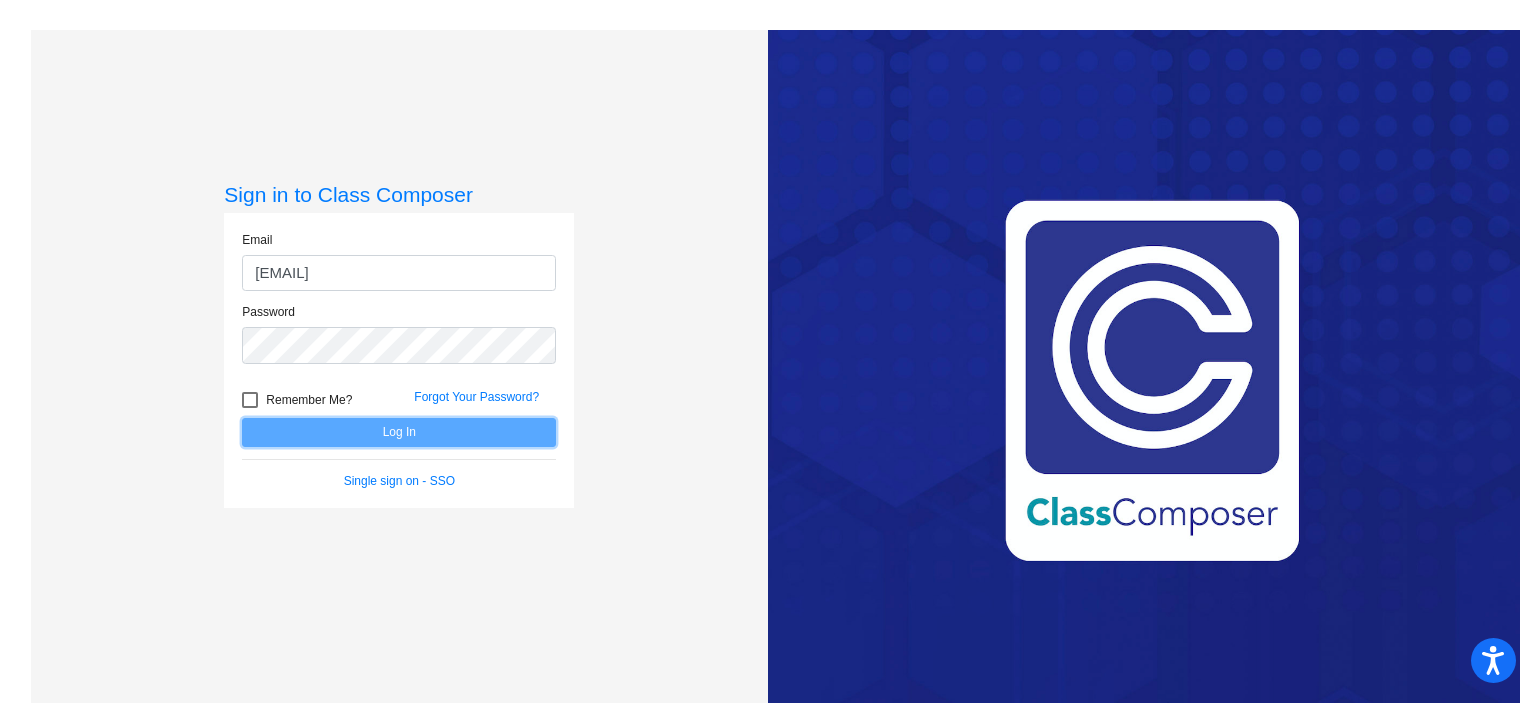 click on "Log In" 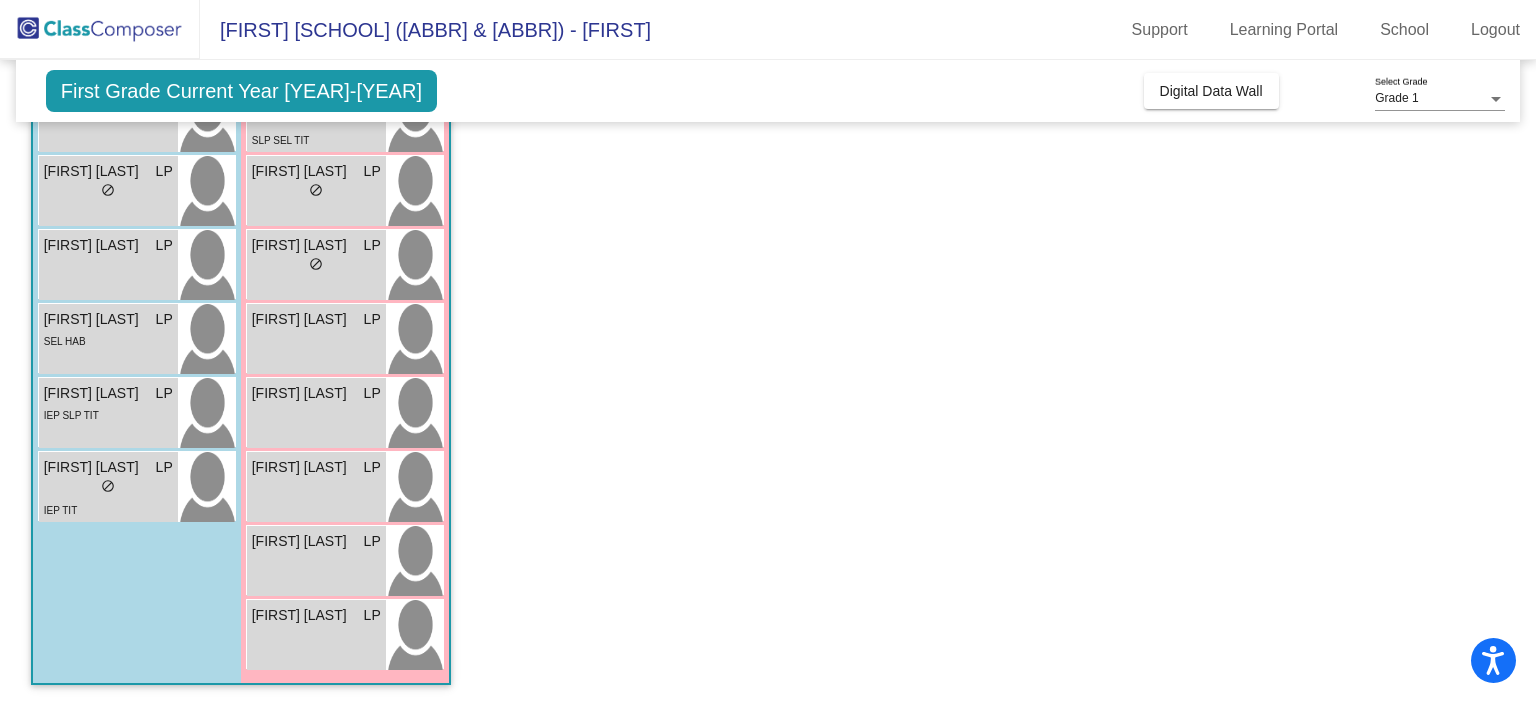 scroll, scrollTop: 0, scrollLeft: 0, axis: both 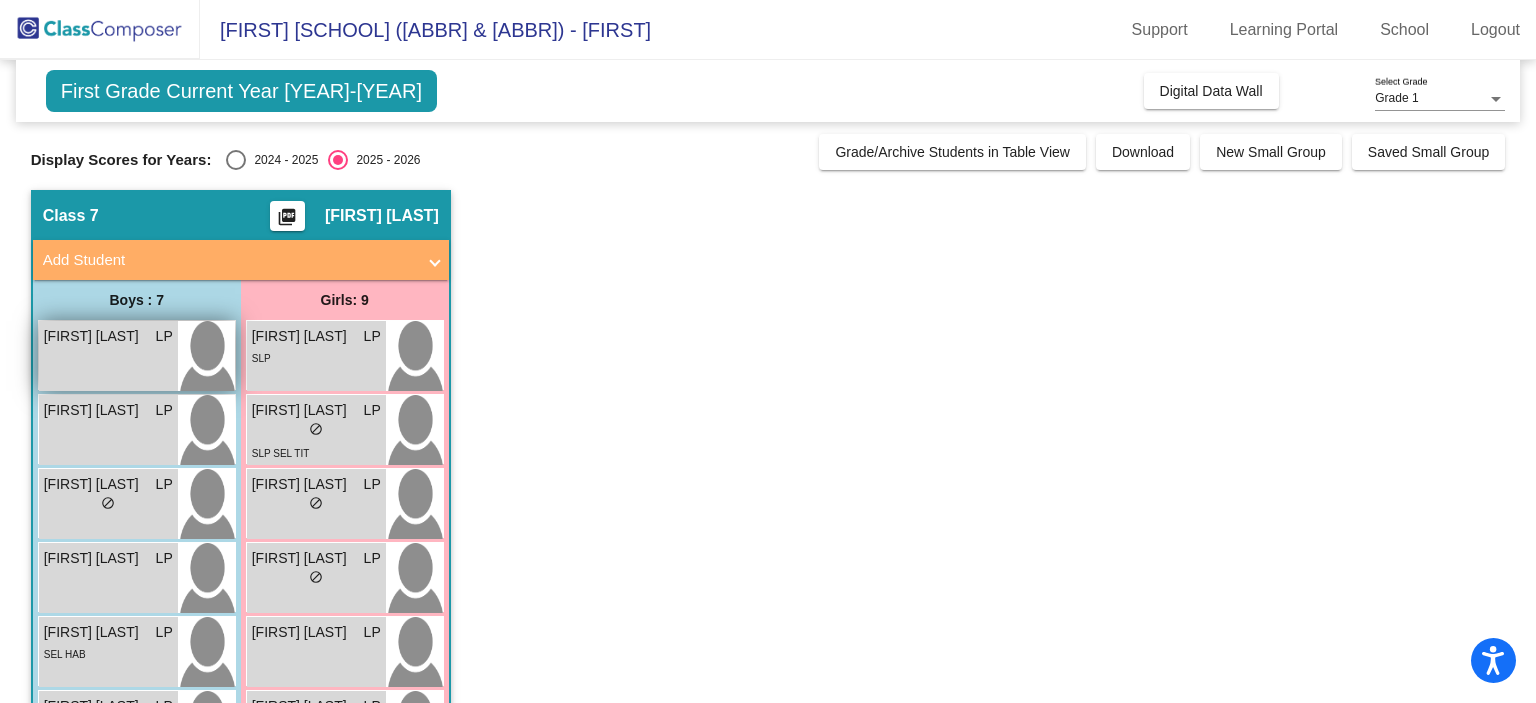 click on "[FIRST] [LAST] LP lock do_not_disturb_alt" at bounding box center [108, 356] 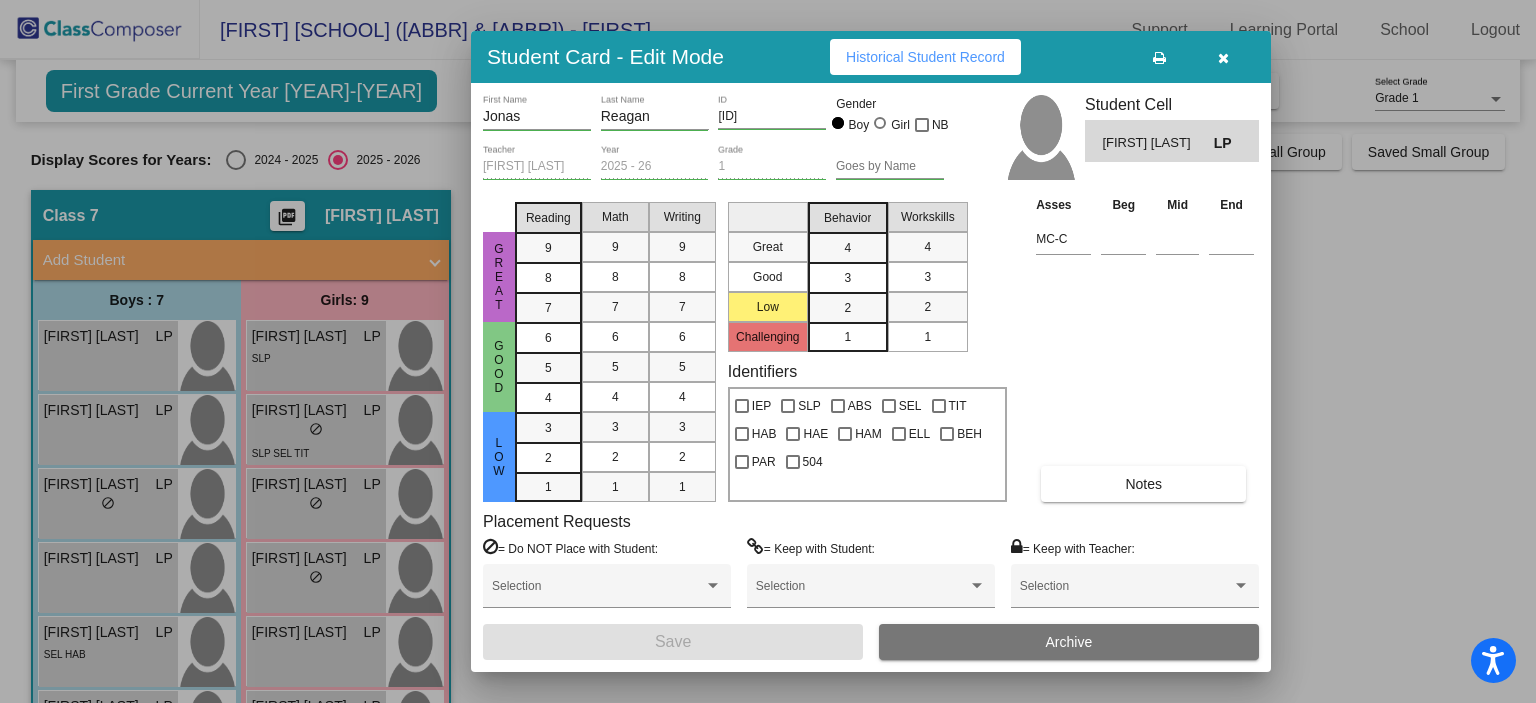 click at bounding box center (1223, 57) 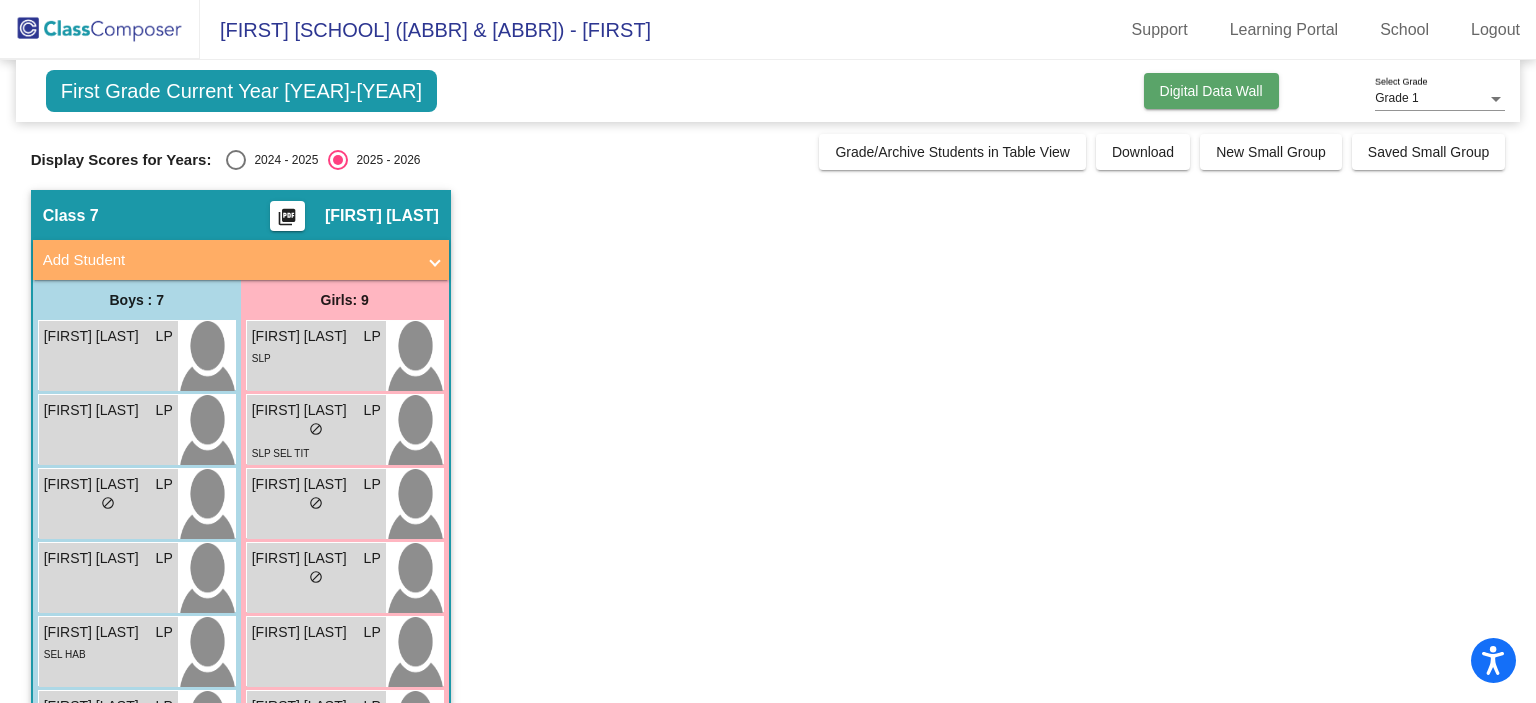 click on "Digital Data Wall" 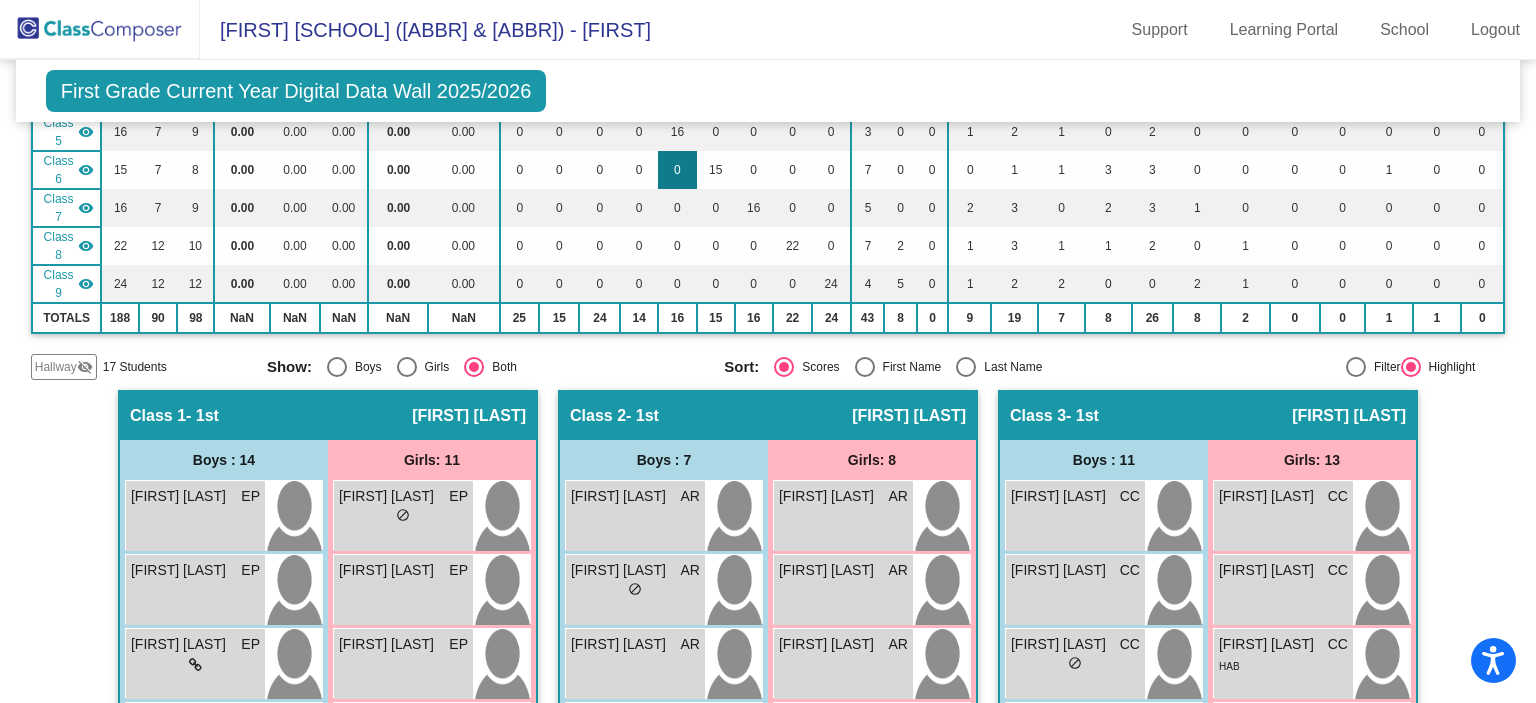 scroll, scrollTop: 0, scrollLeft: 0, axis: both 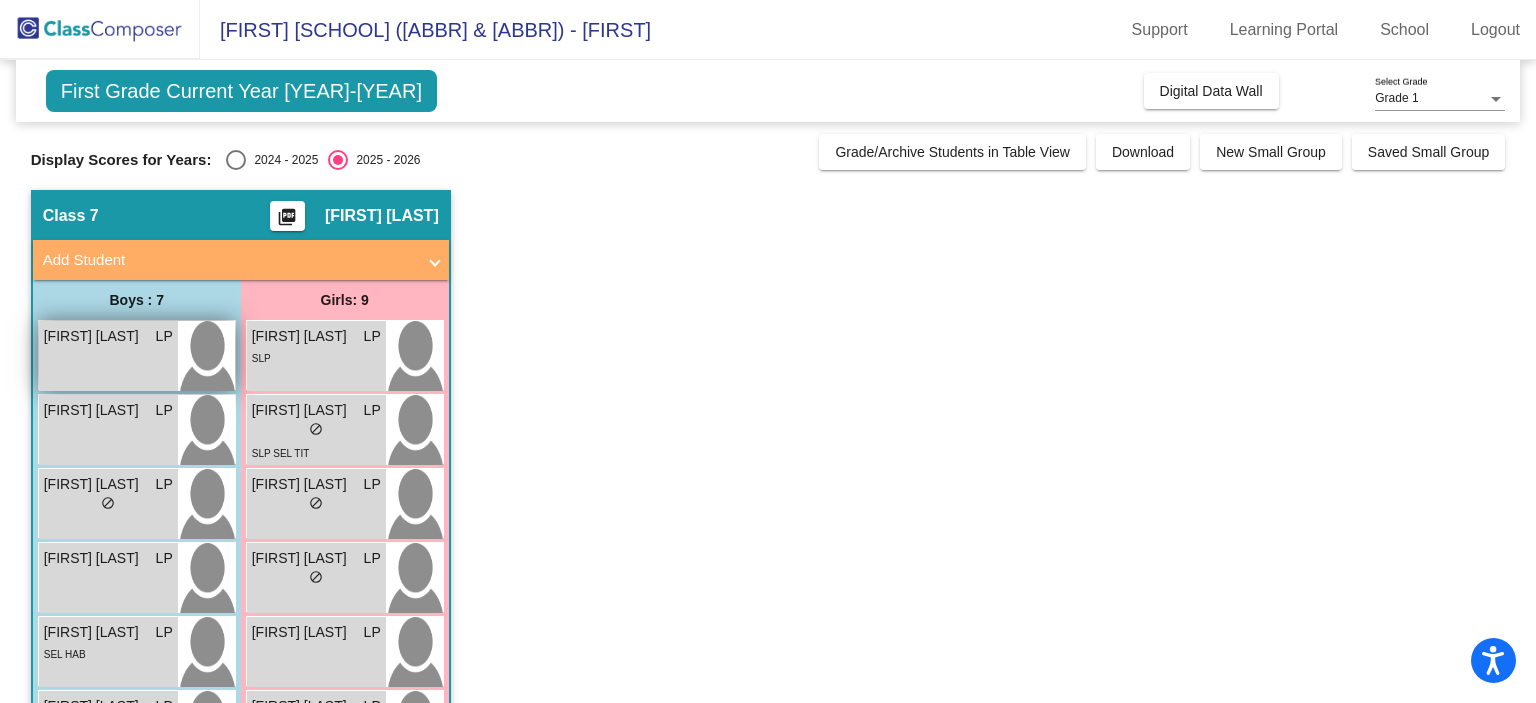 click on "Jonas Reagan LP lock do_not_disturb_alt" at bounding box center (108, 356) 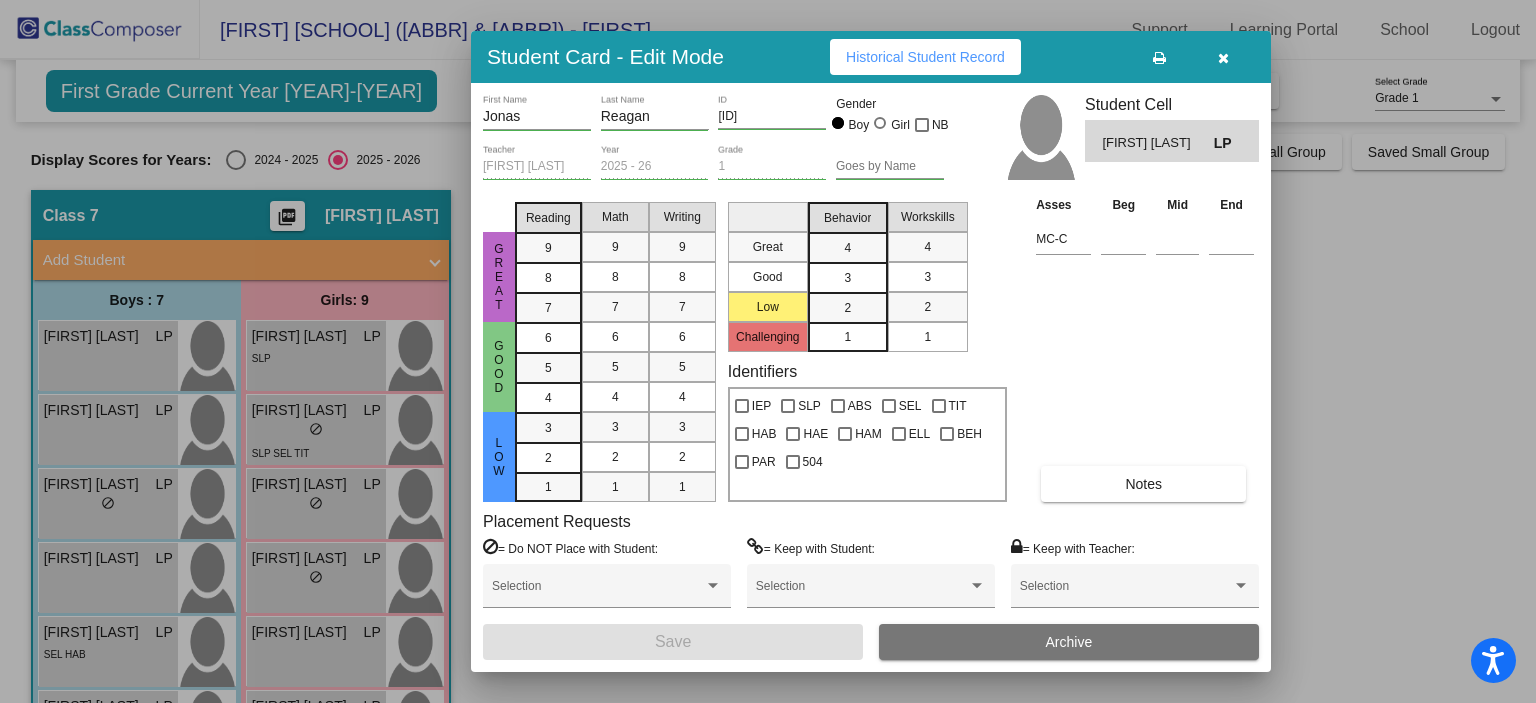click at bounding box center (1223, 58) 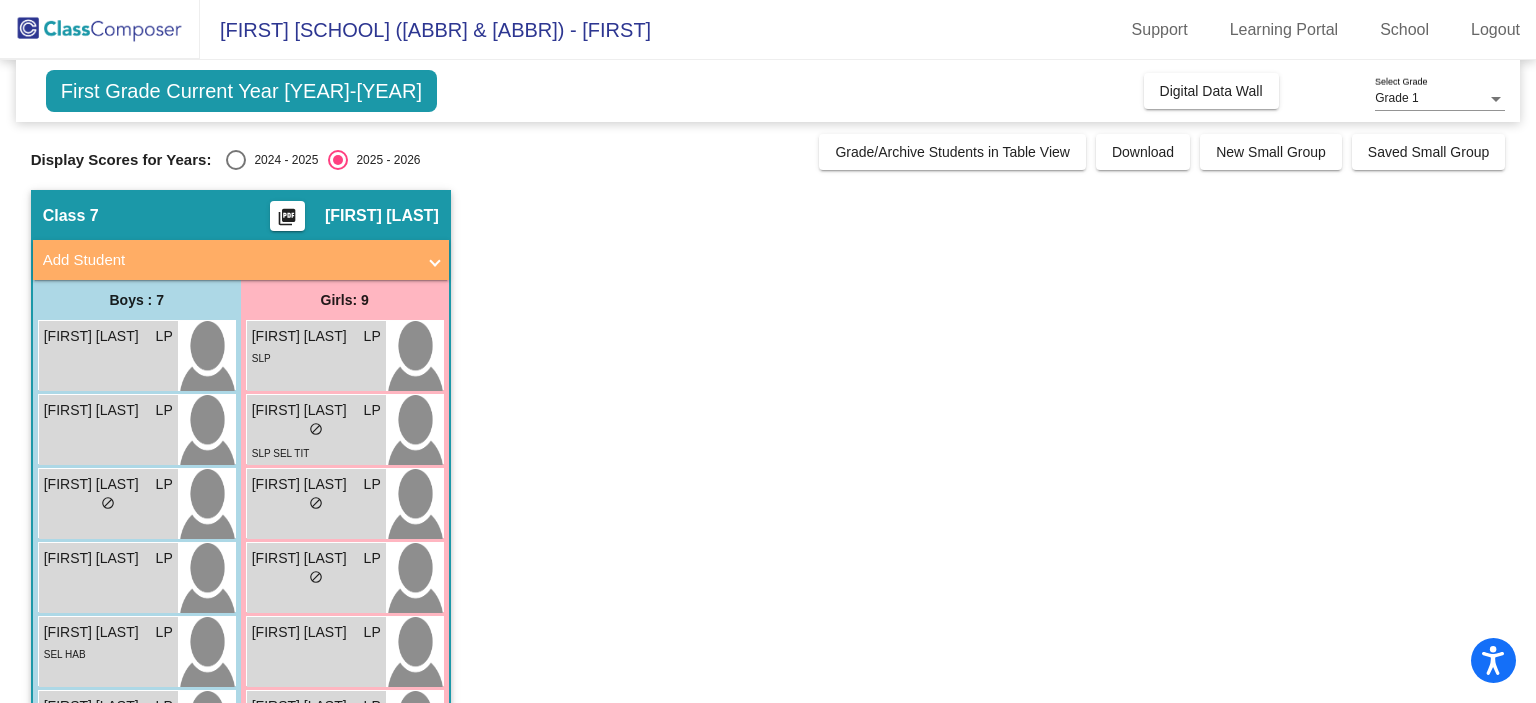 click on "2024 - 2025" at bounding box center (282, 160) 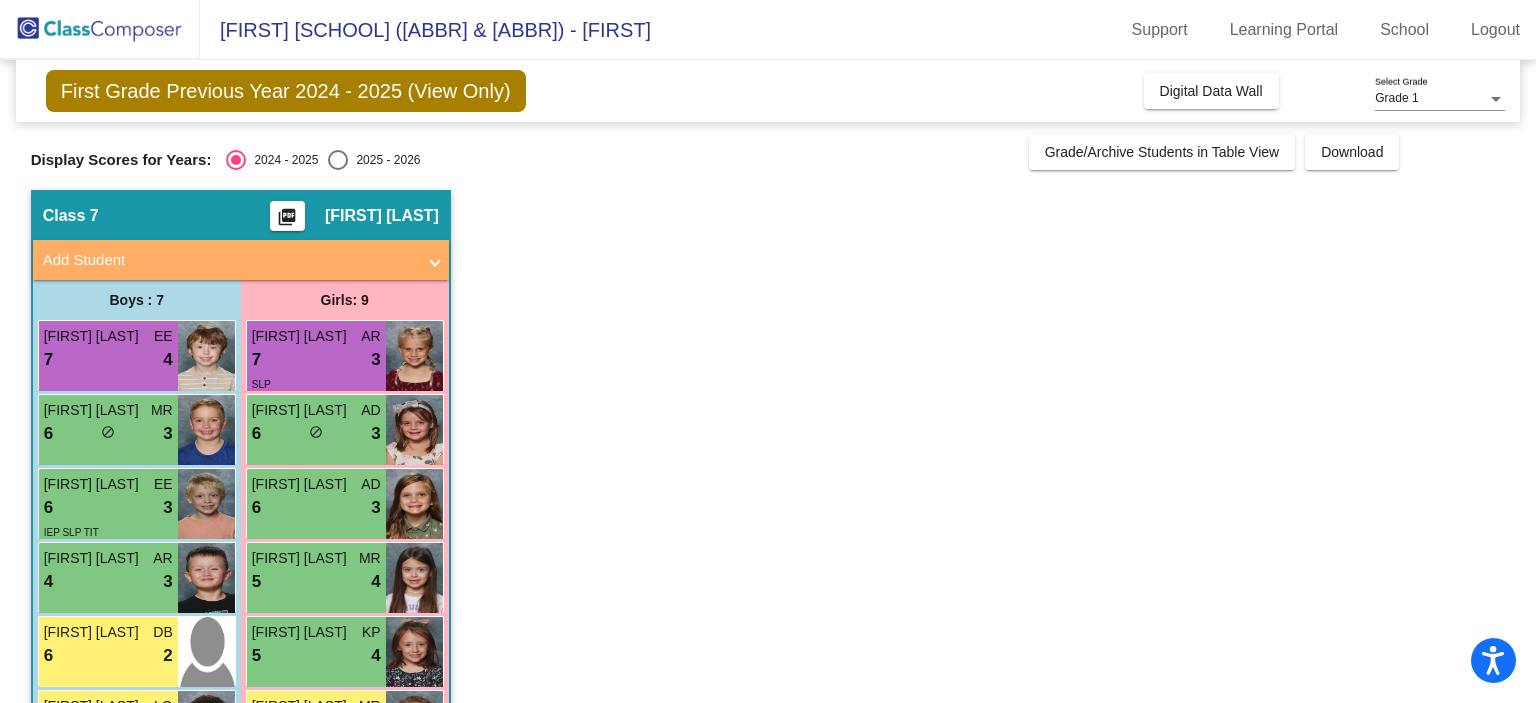 scroll, scrollTop: 313, scrollLeft: 0, axis: vertical 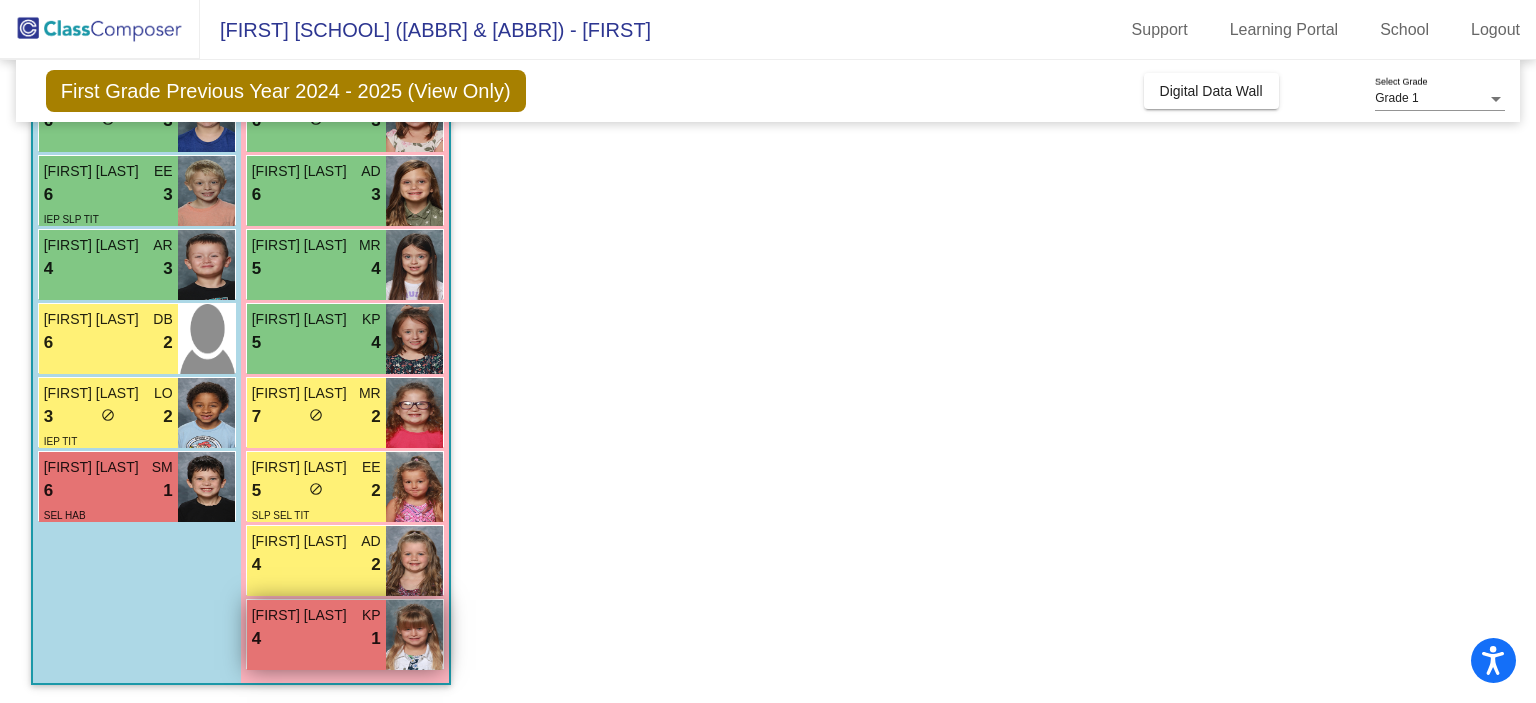 click on "4 lock do_not_disturb_alt 1" at bounding box center [316, 639] 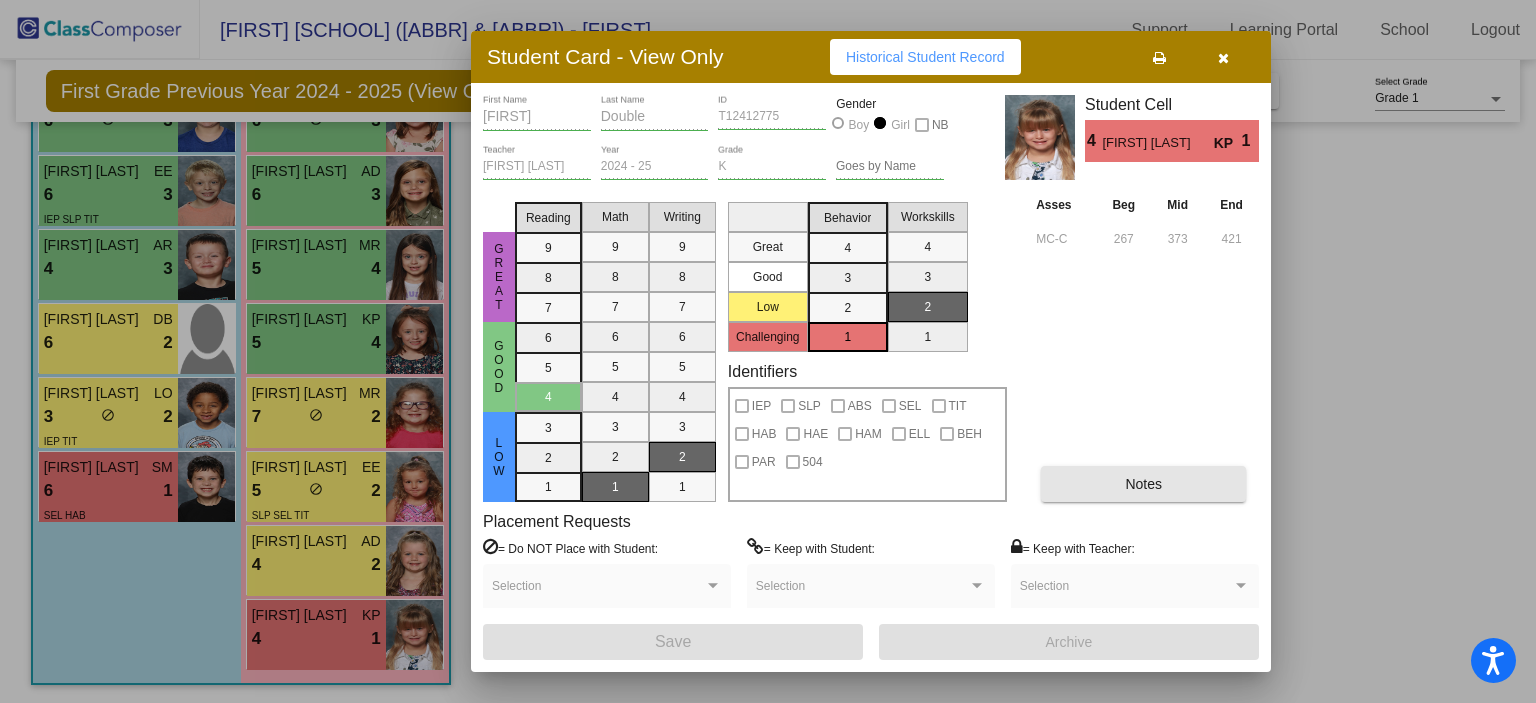 click on "Notes" at bounding box center [1143, 484] 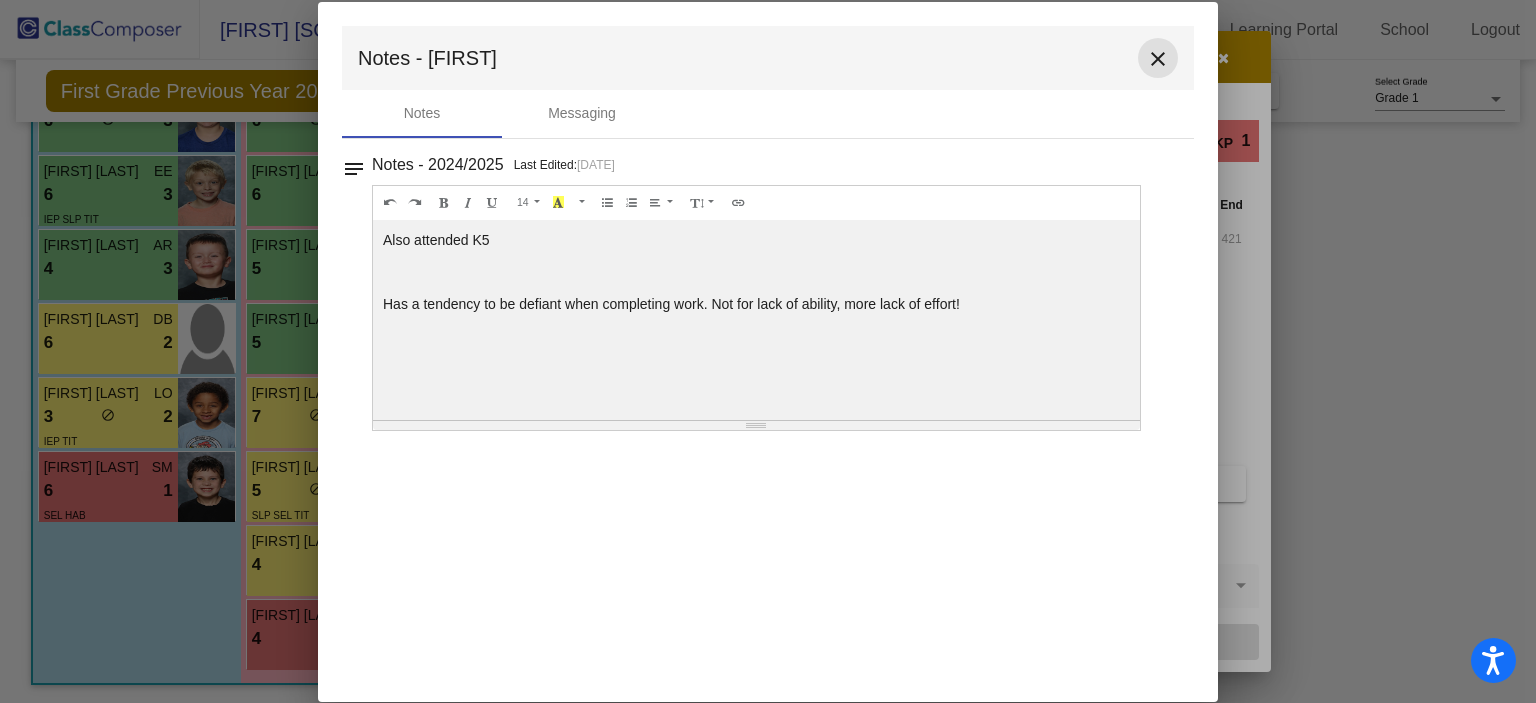 click on "close" at bounding box center (1158, 58) 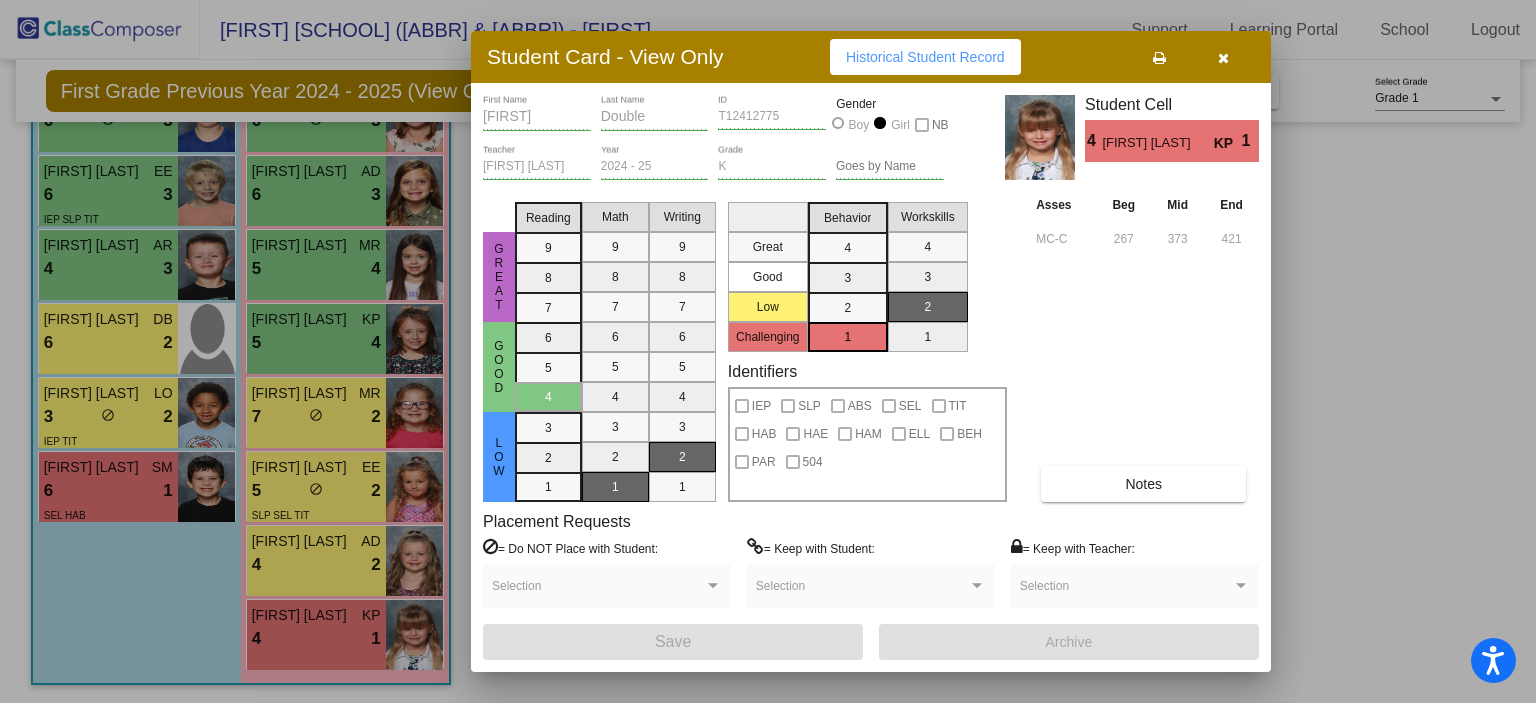 click at bounding box center [1223, 58] 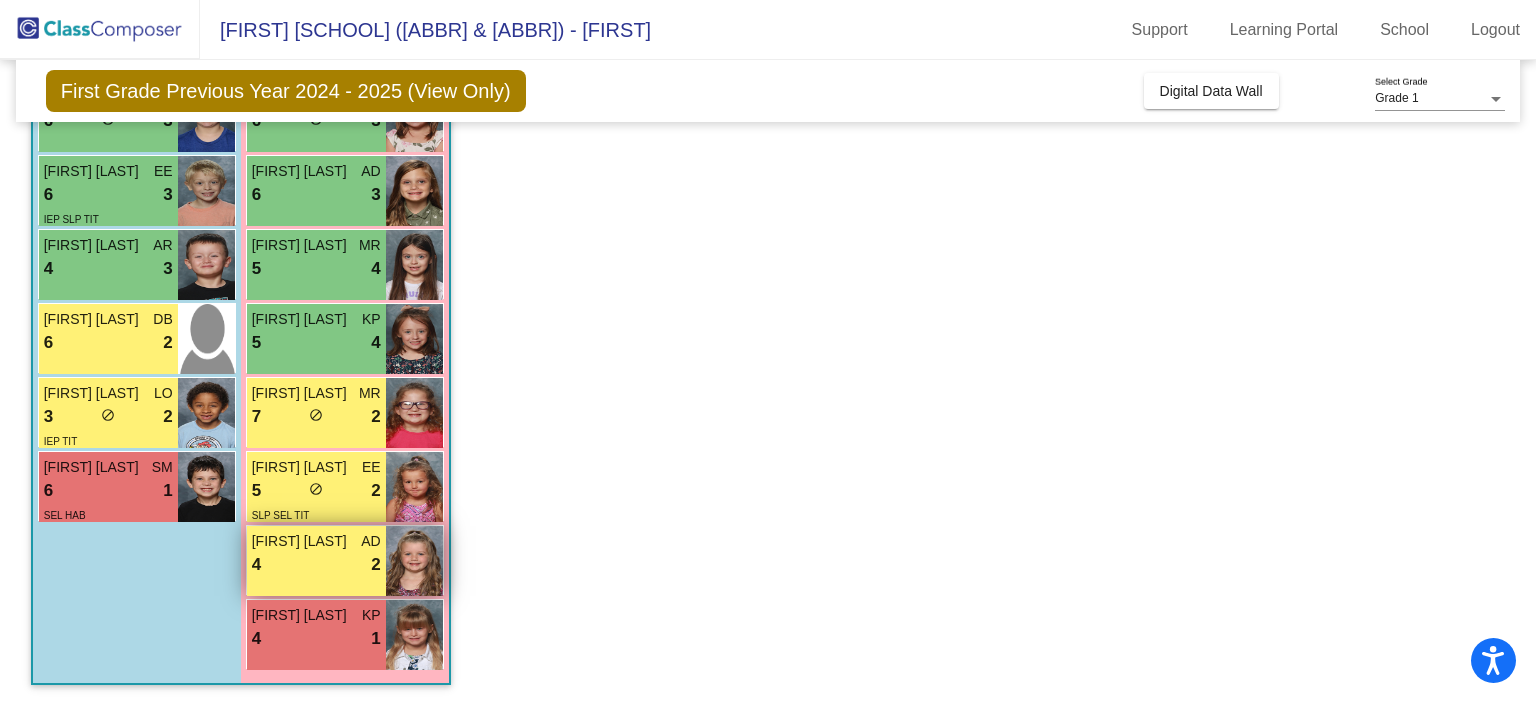 click on "4 lock do_not_disturb_alt 2" at bounding box center [316, 565] 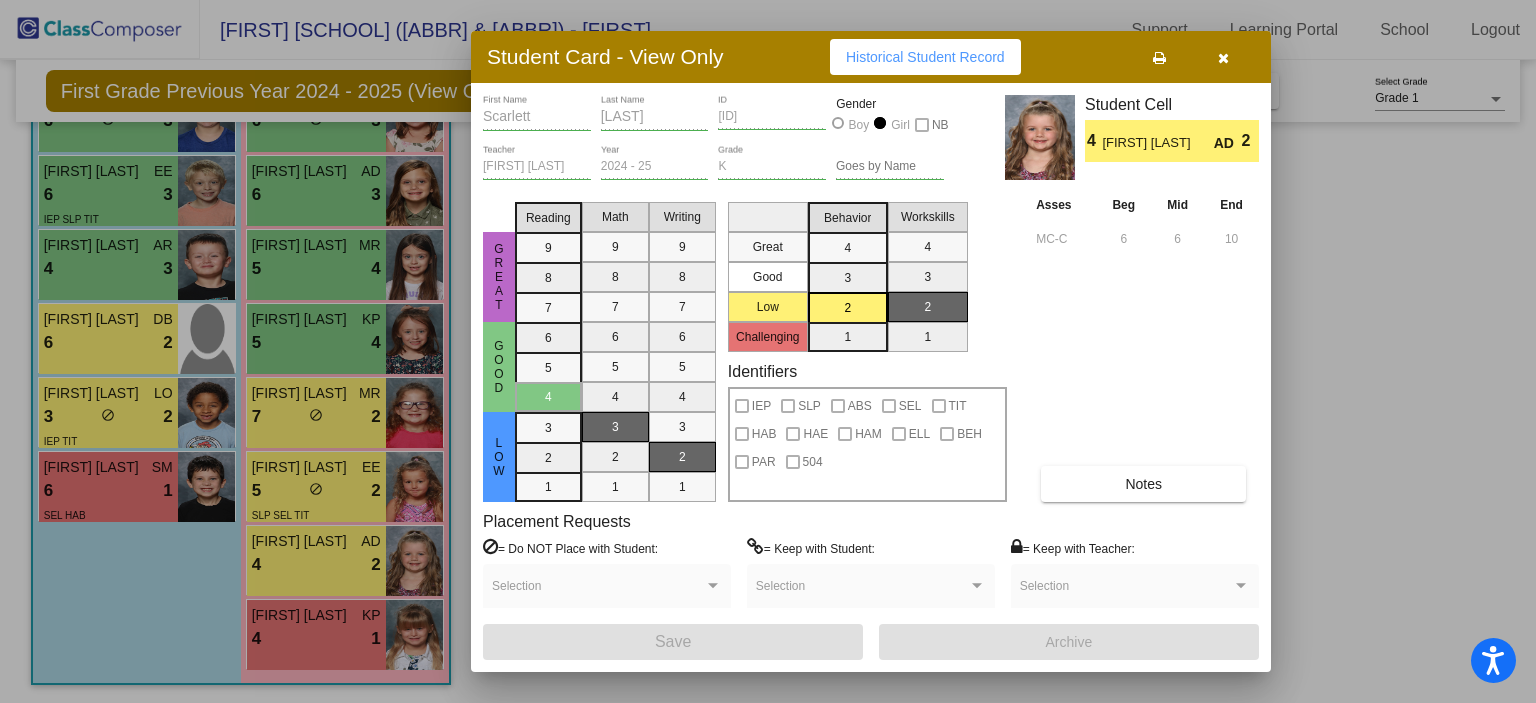 click at bounding box center [1223, 57] 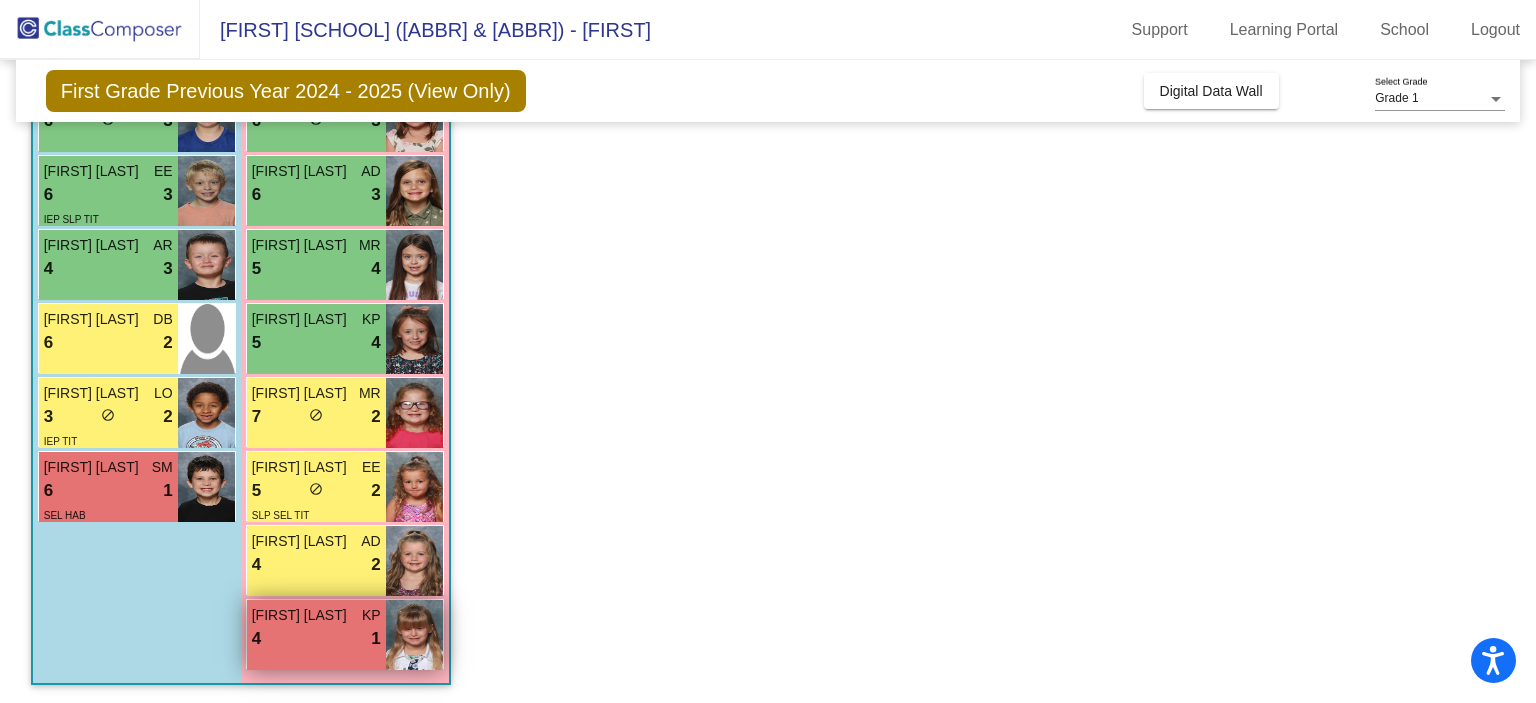 click on "4 lock do_not_disturb_alt 1" at bounding box center [316, 639] 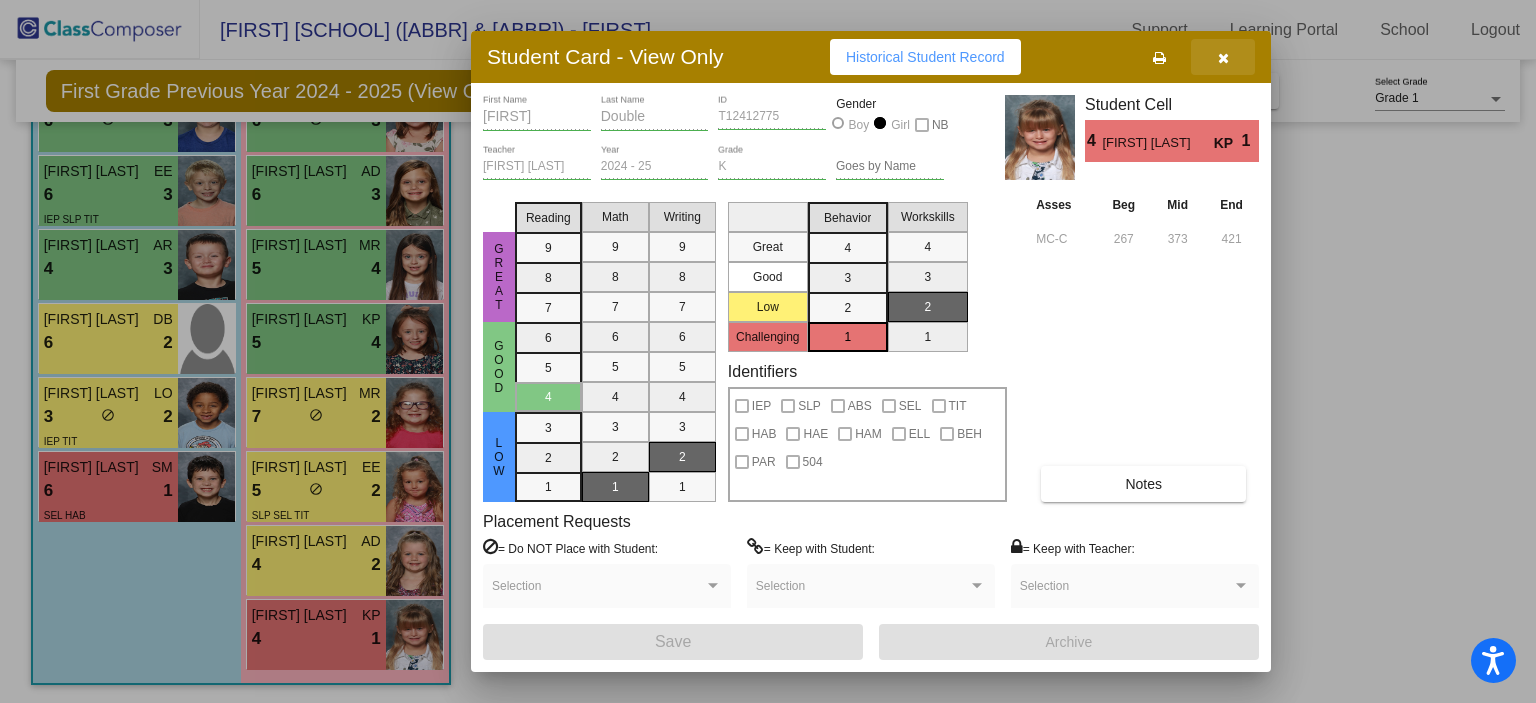 click at bounding box center (1223, 57) 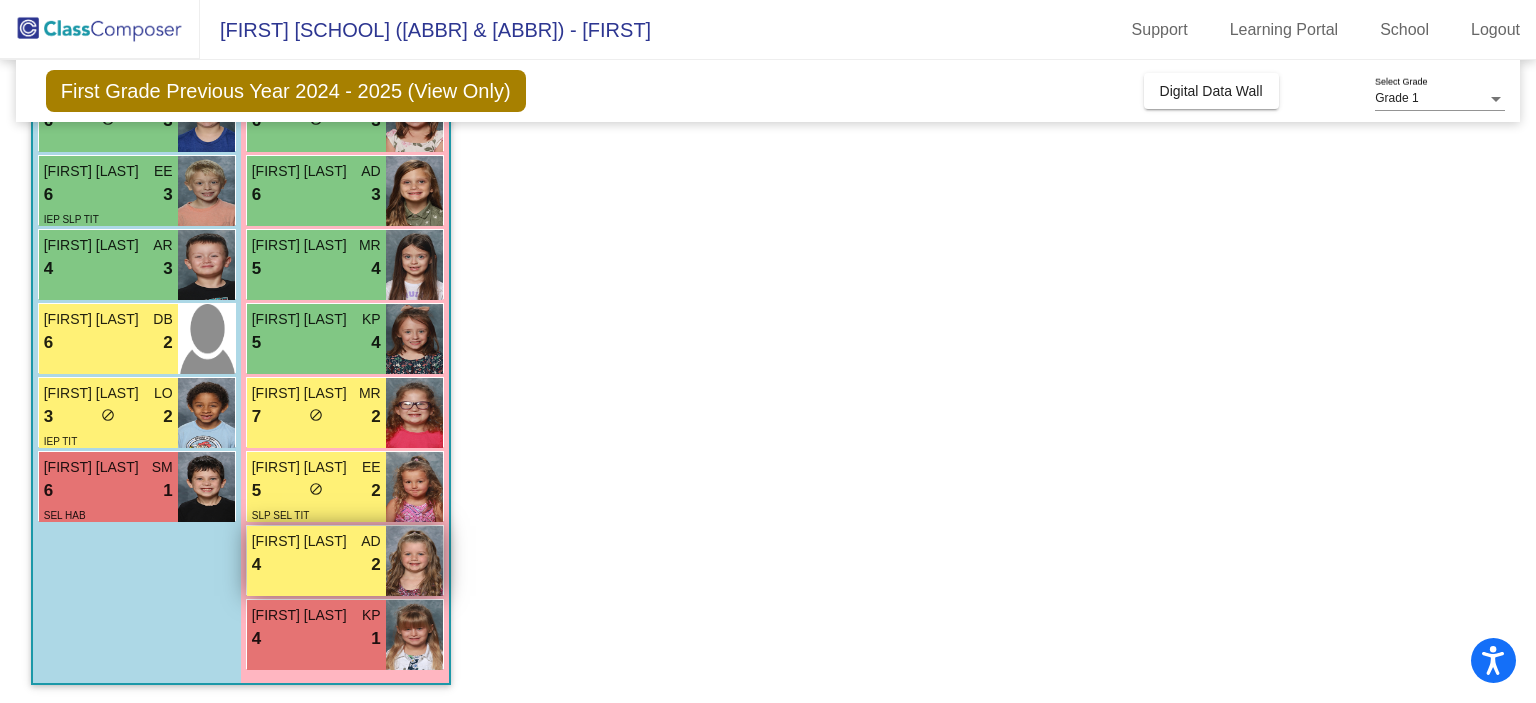 click on "4 lock do_not_disturb_alt 2" at bounding box center (316, 565) 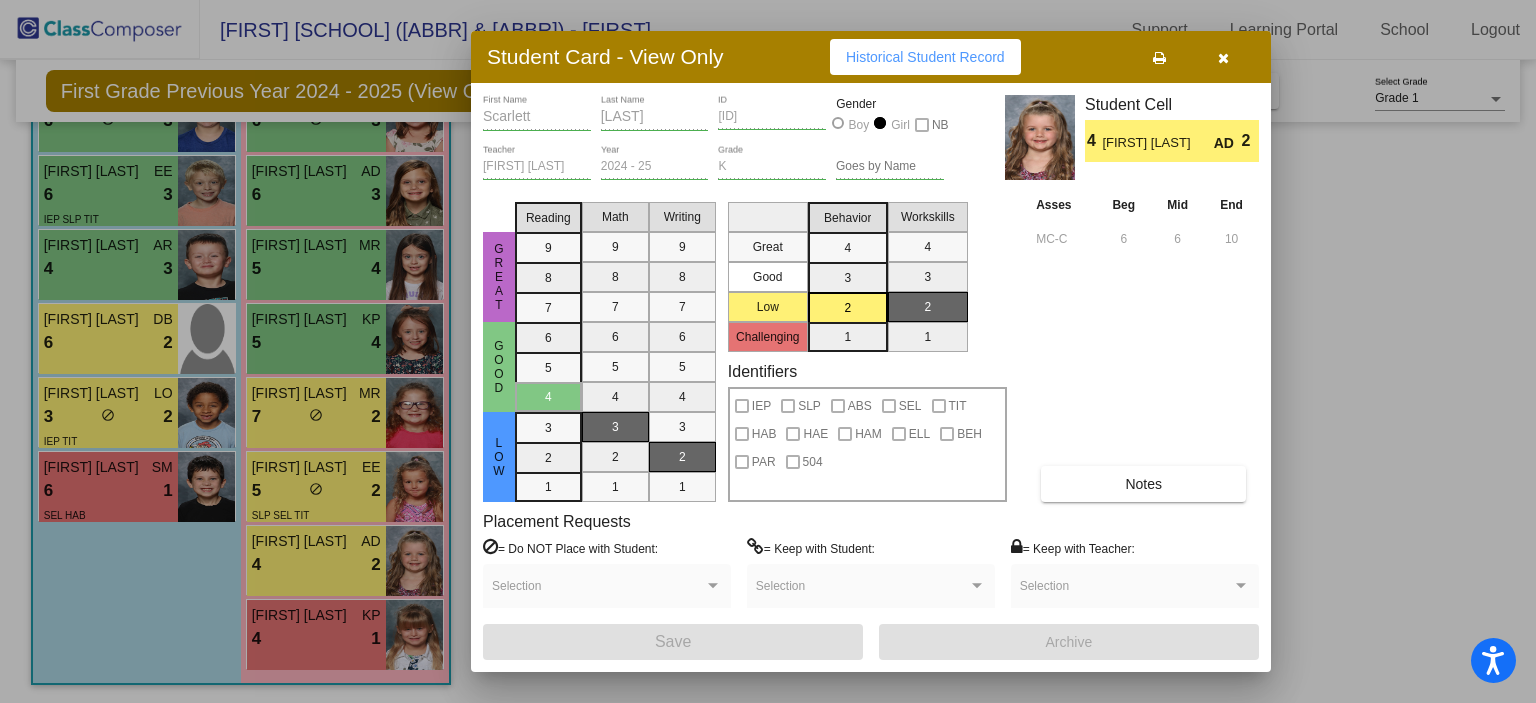 click on "Notes" at bounding box center [1143, 484] 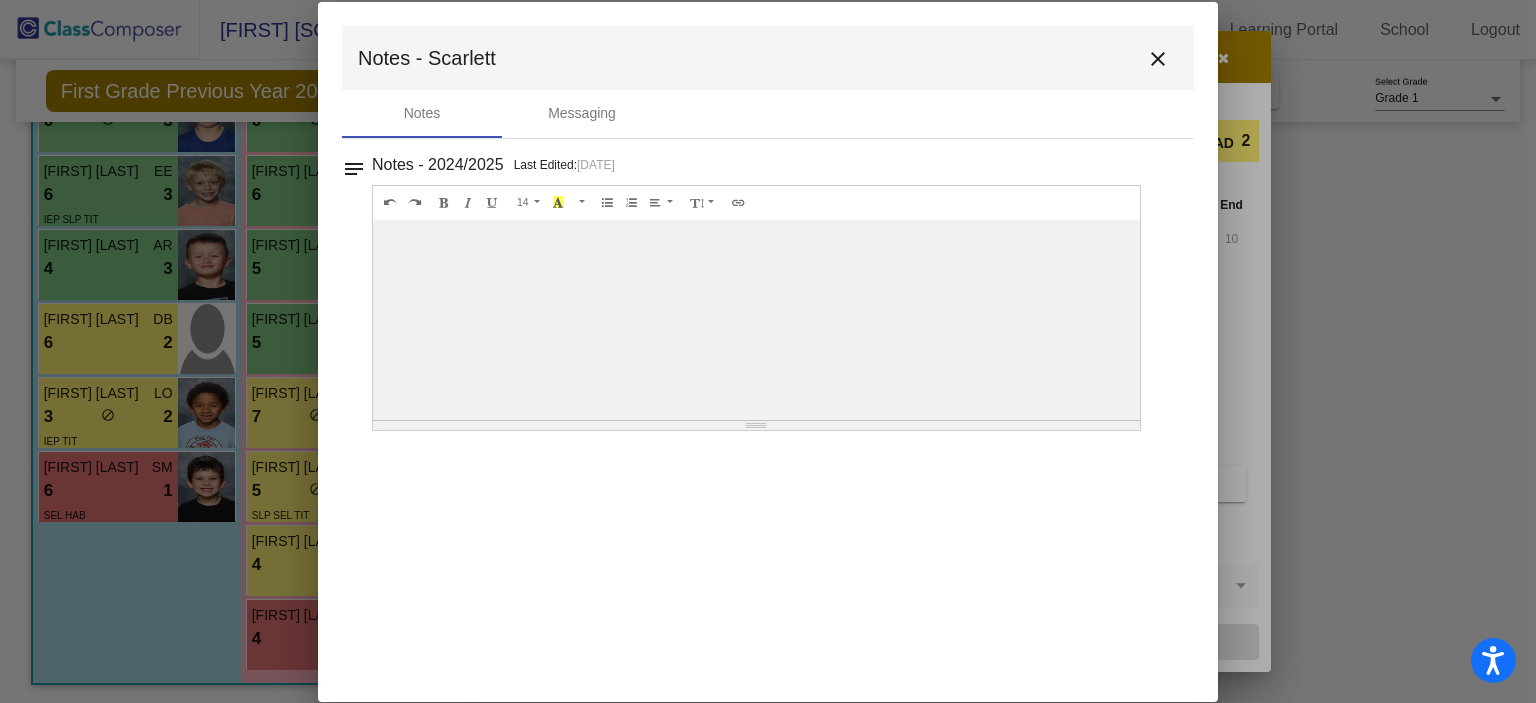 click on "close" at bounding box center [1158, 59] 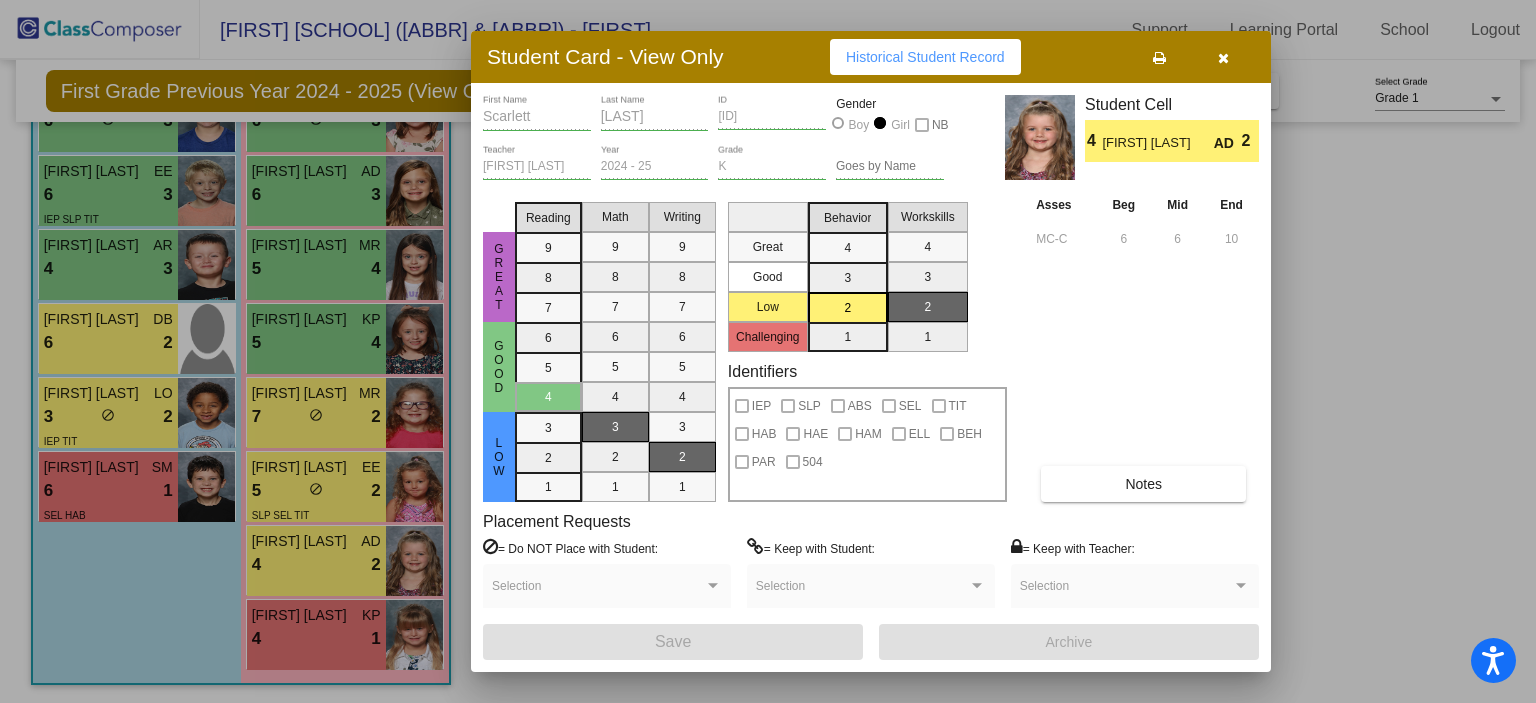 click at bounding box center [1223, 58] 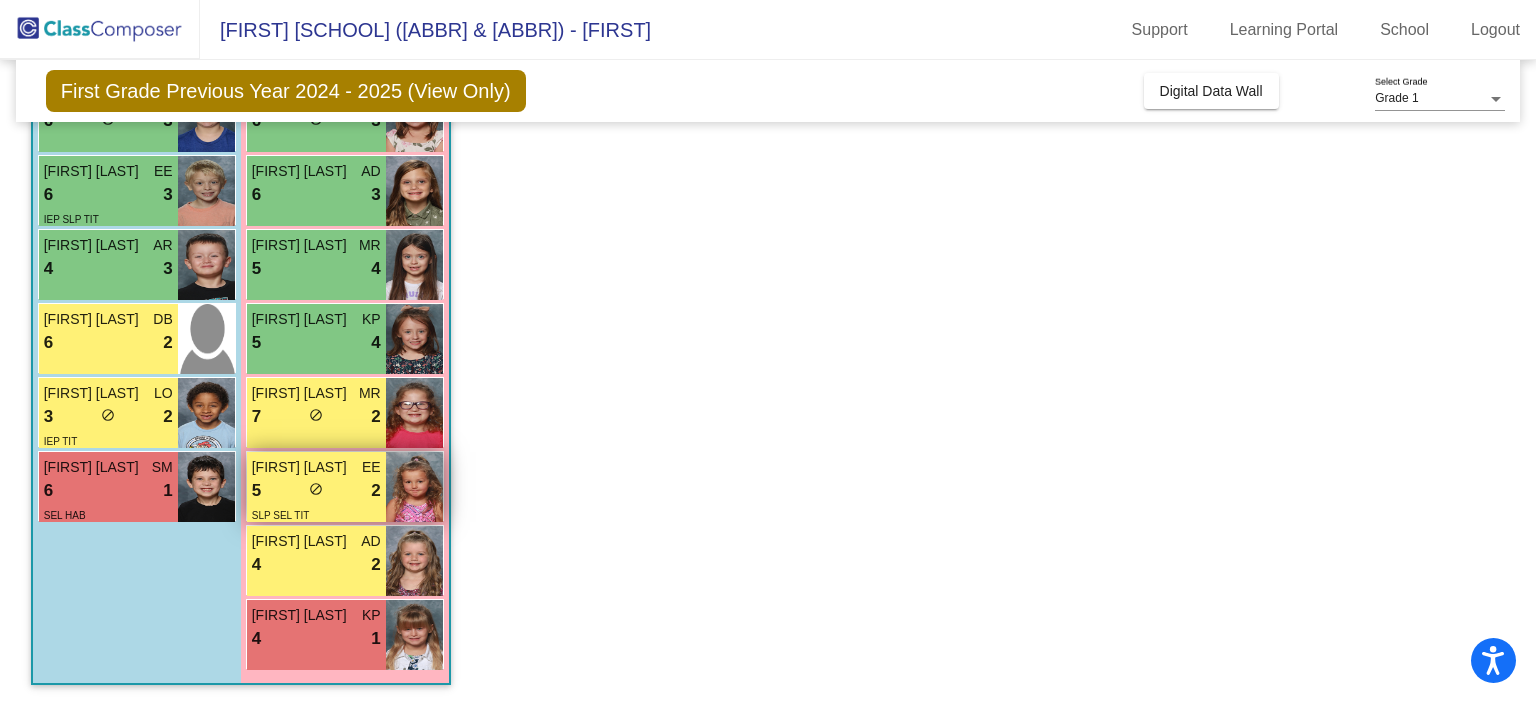 click on "5 lock do_not_disturb_alt 2" at bounding box center (316, 491) 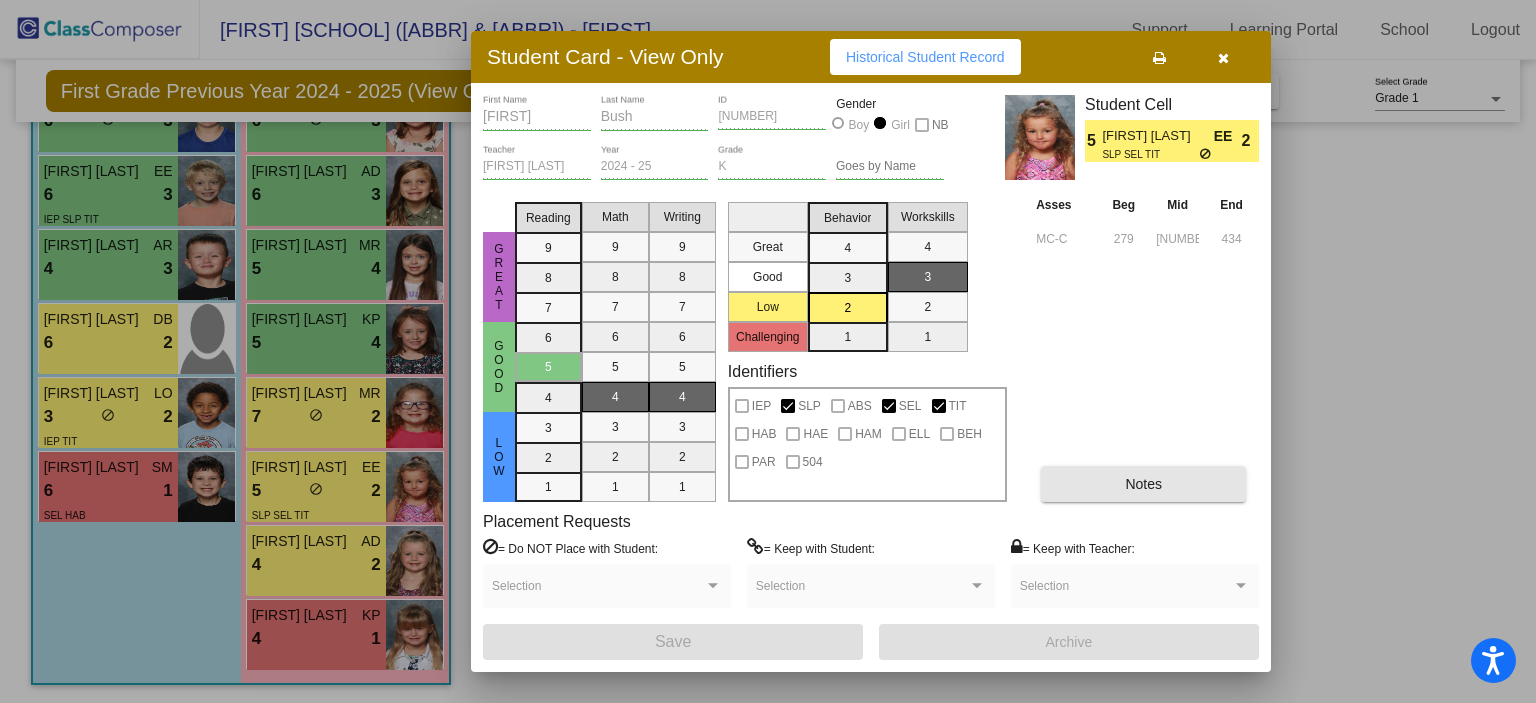click on "Notes" at bounding box center (1143, 484) 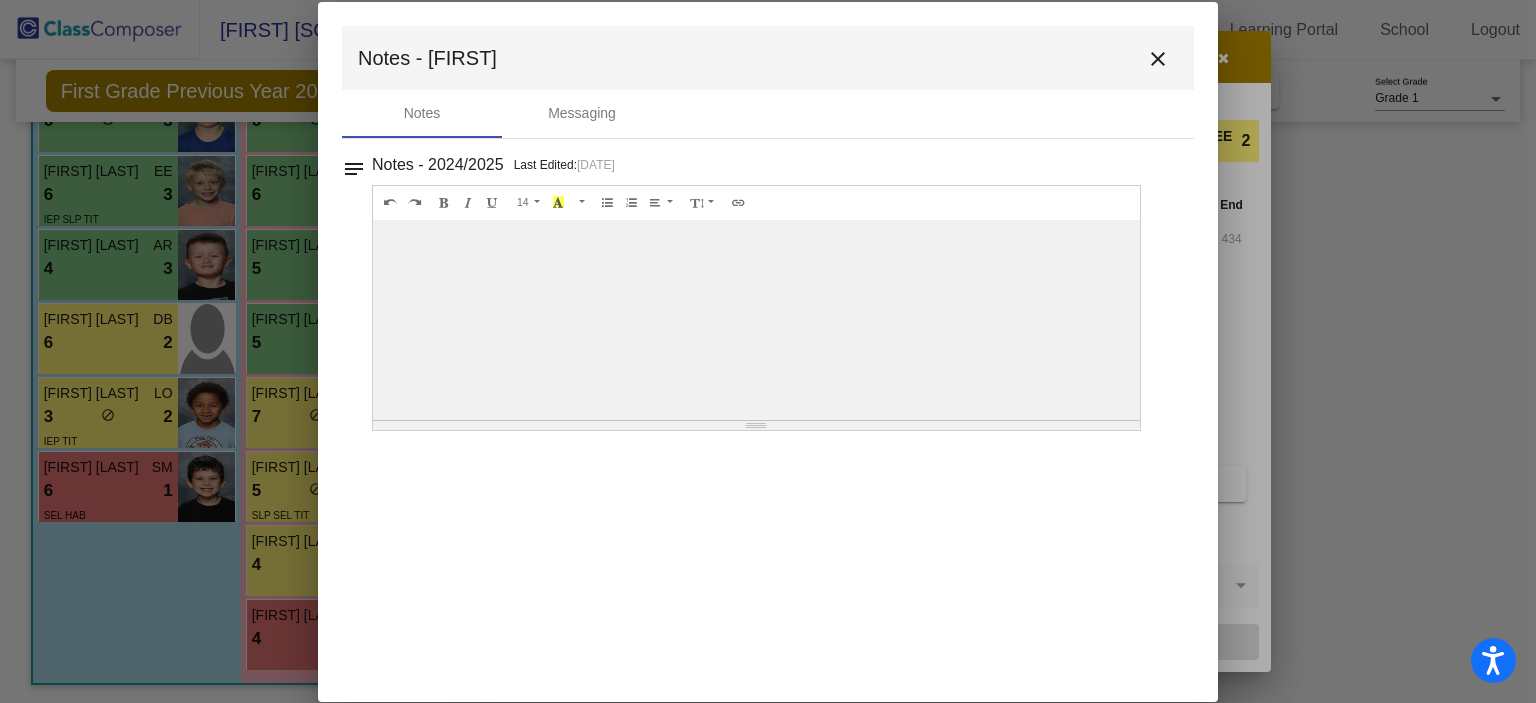 click on "close" at bounding box center [1158, 59] 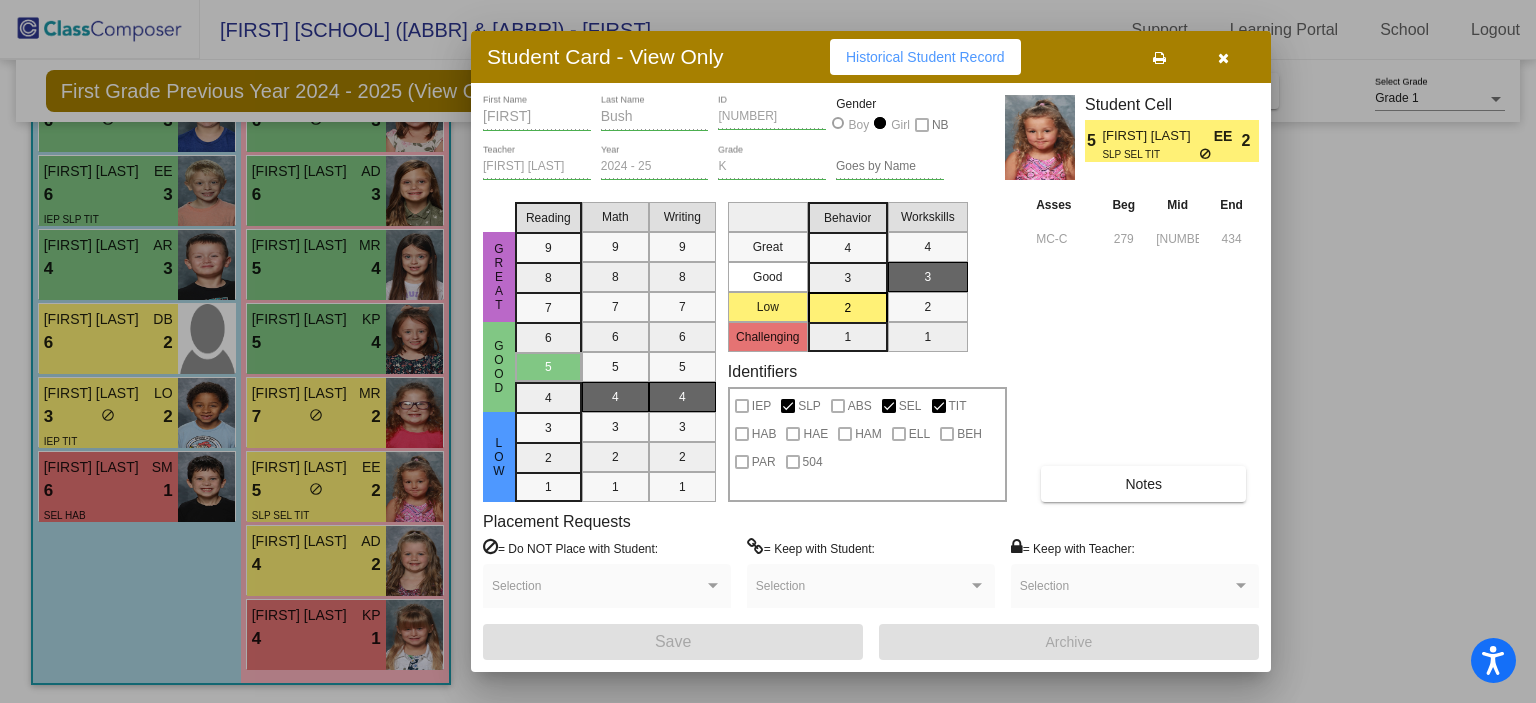 click at bounding box center [1223, 58] 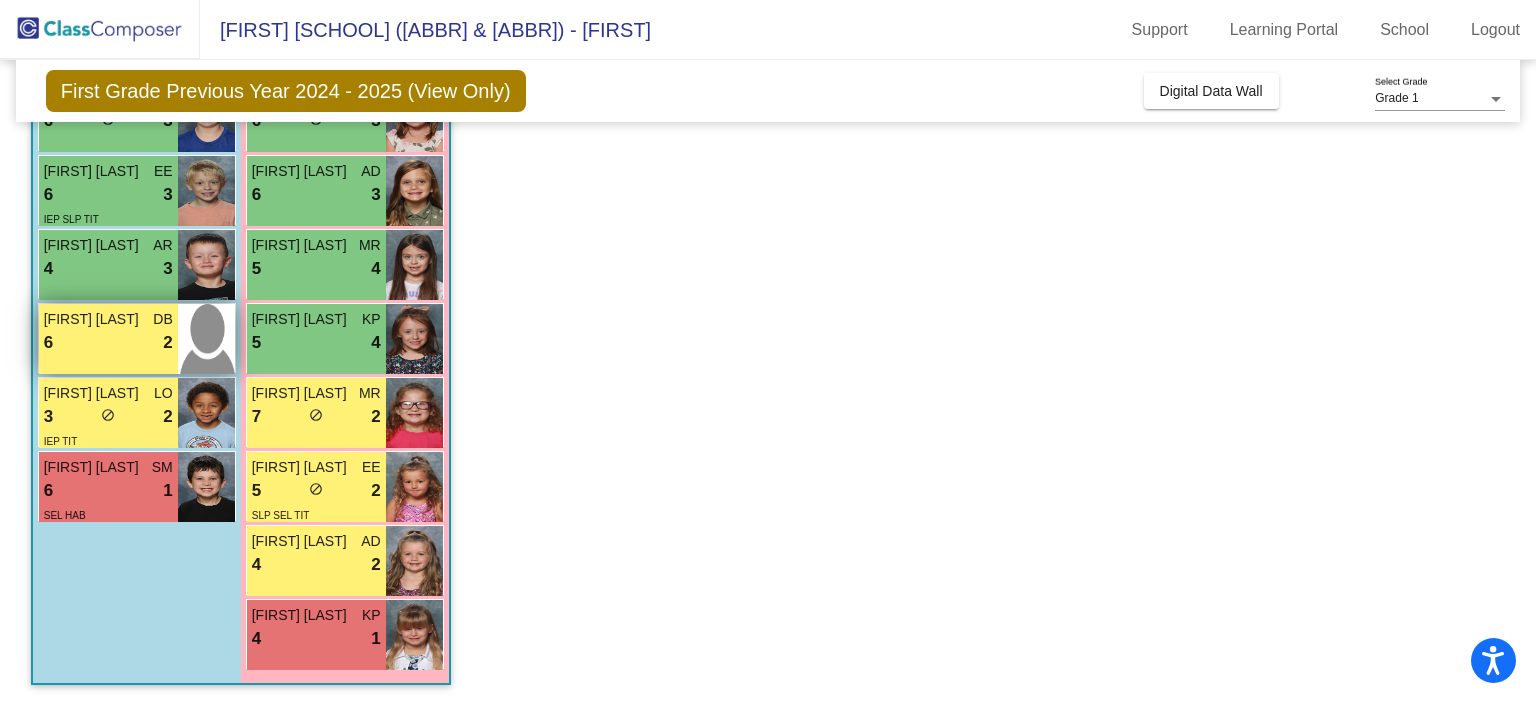click on "6 lock do_not_disturb_alt 2" at bounding box center (108, 343) 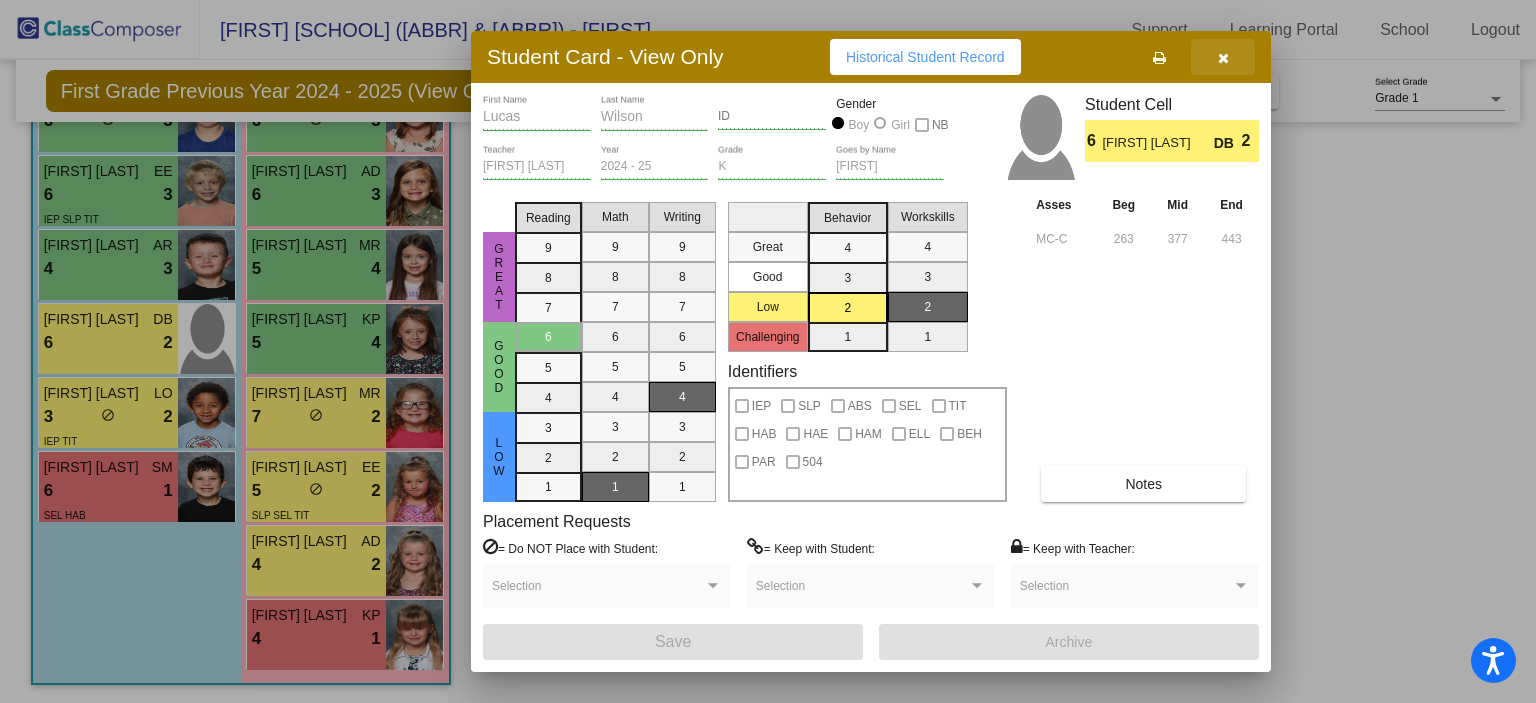 click at bounding box center (1223, 57) 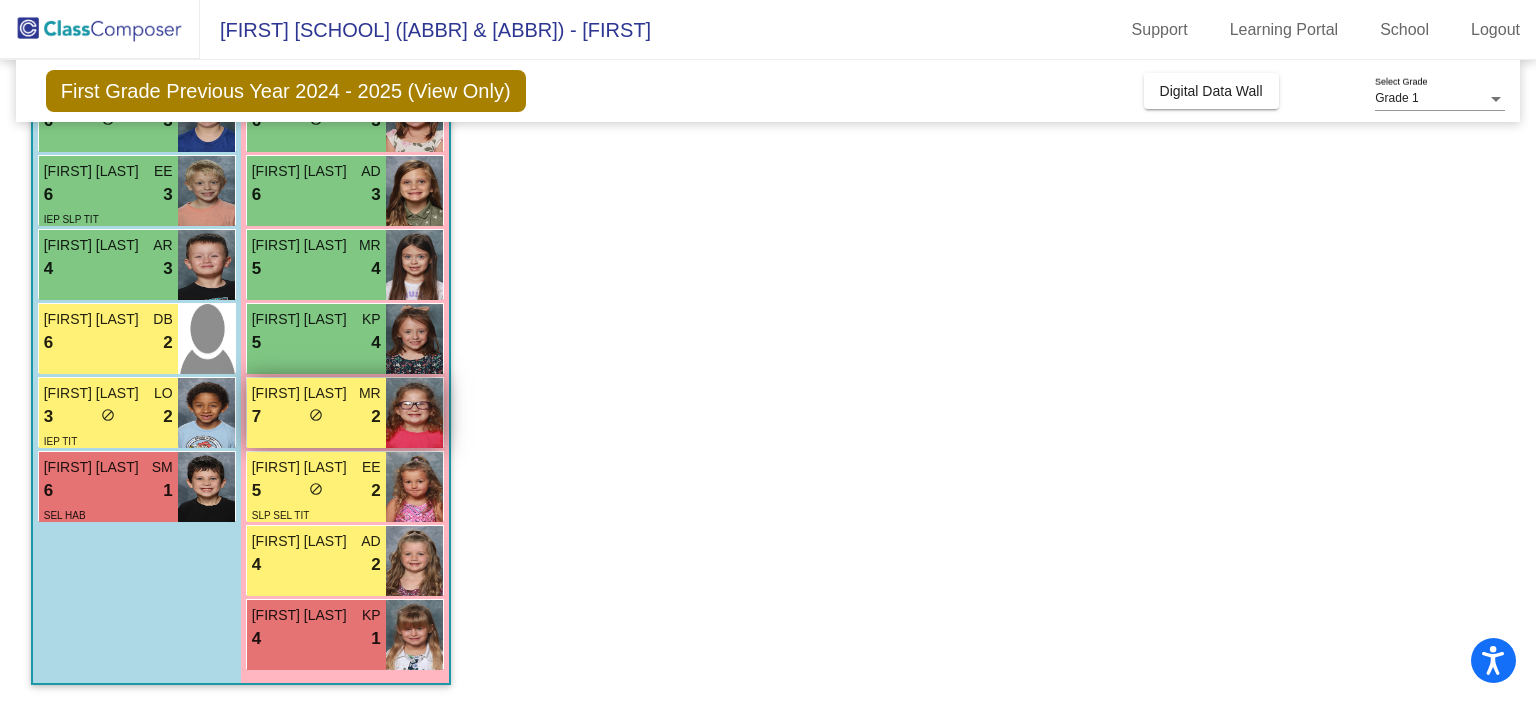 click on "7 lock do_not_disturb_alt 2" at bounding box center [316, 417] 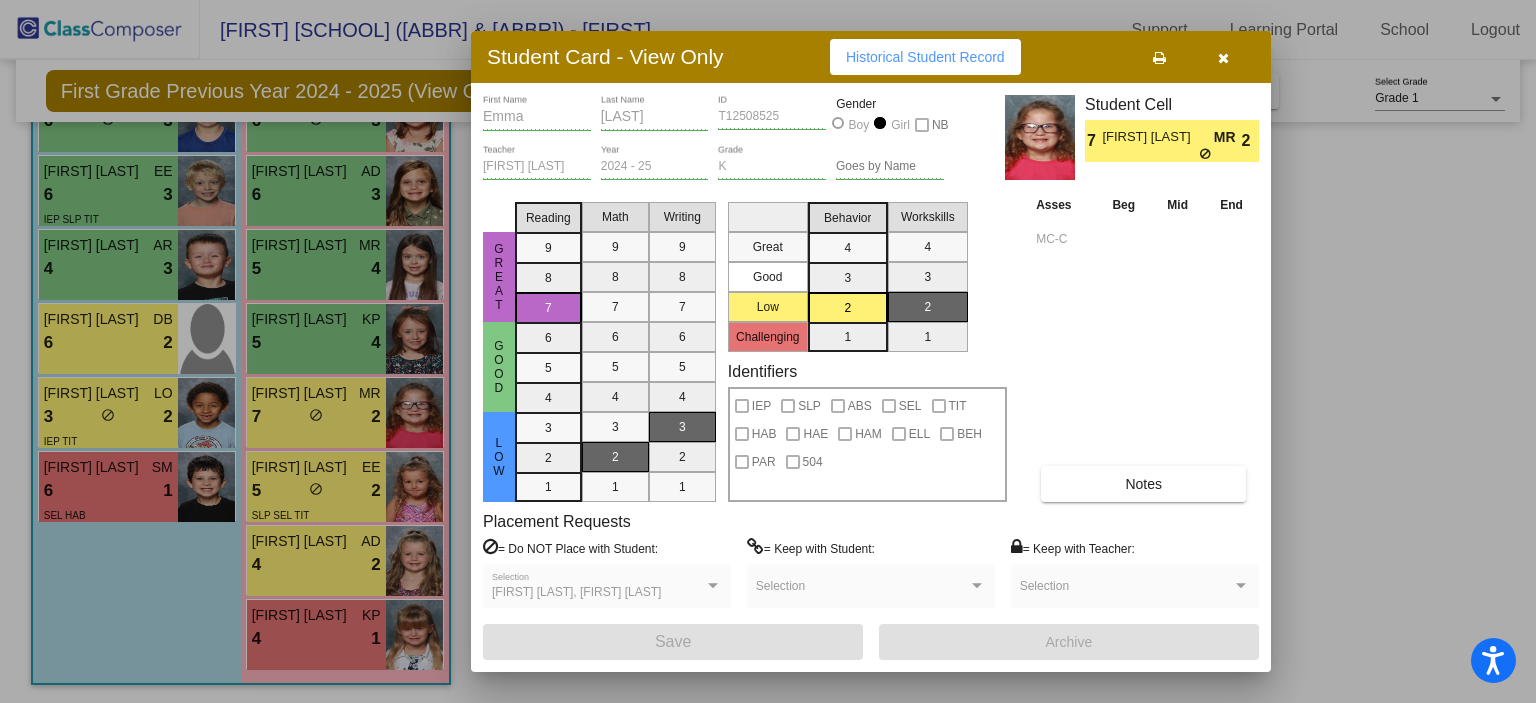 click at bounding box center (1223, 57) 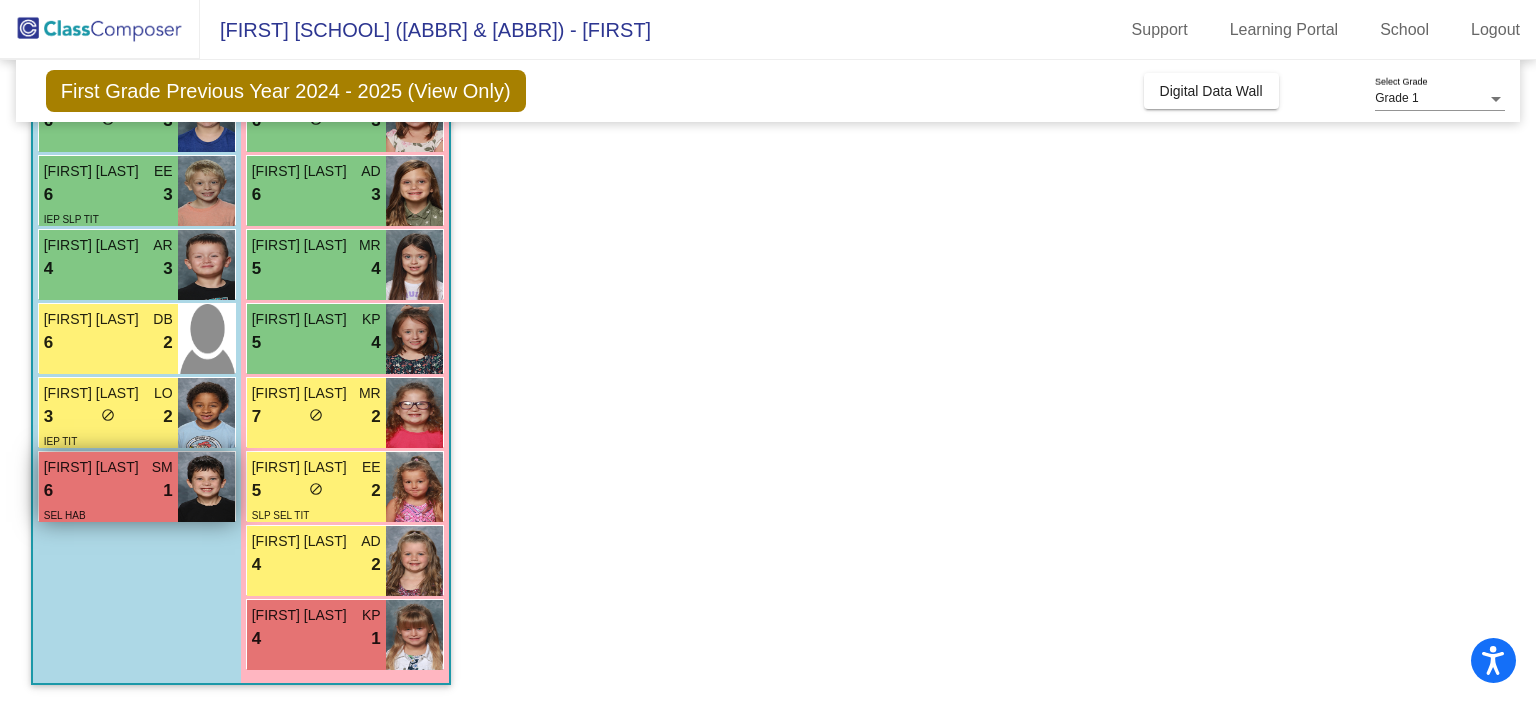 click on "6 lock do_not_disturb_alt 1" at bounding box center (108, 491) 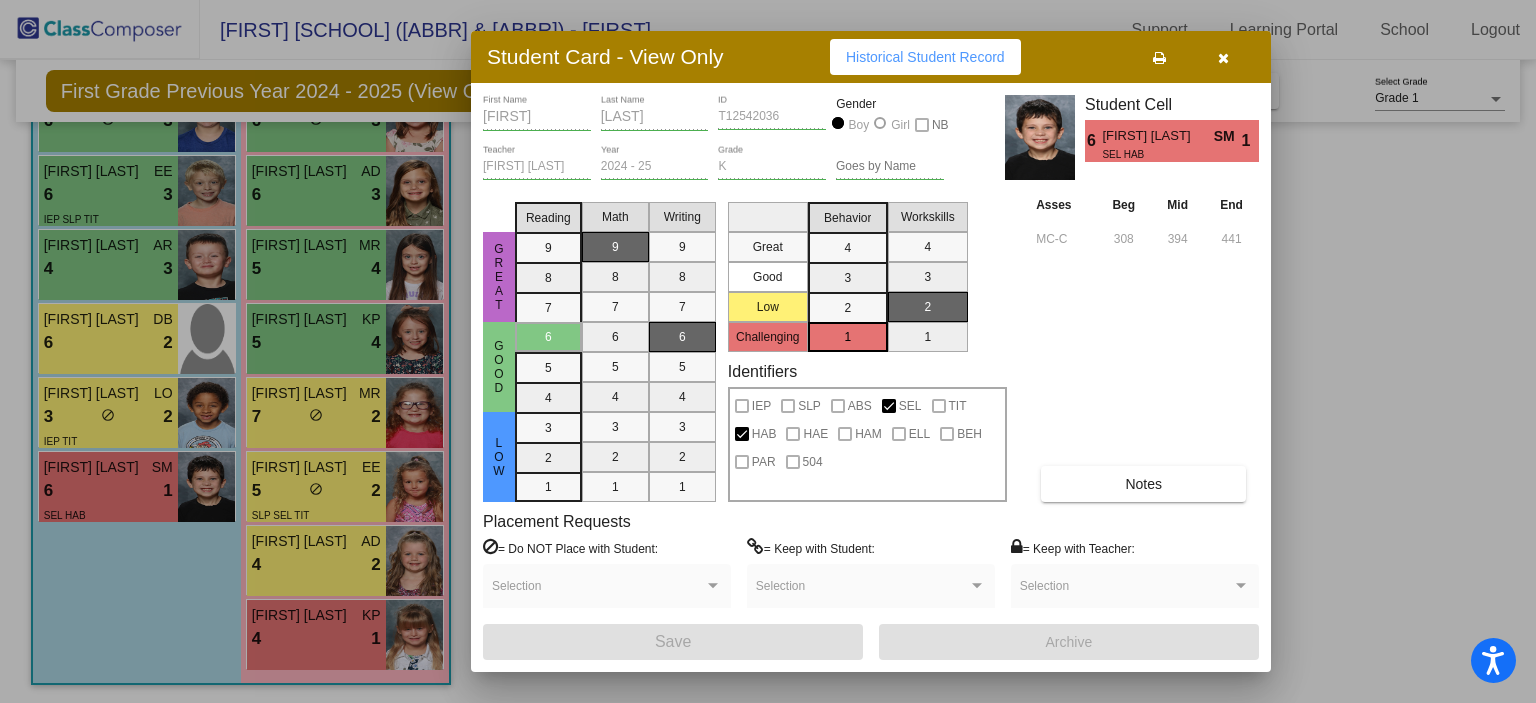 click at bounding box center (1223, 57) 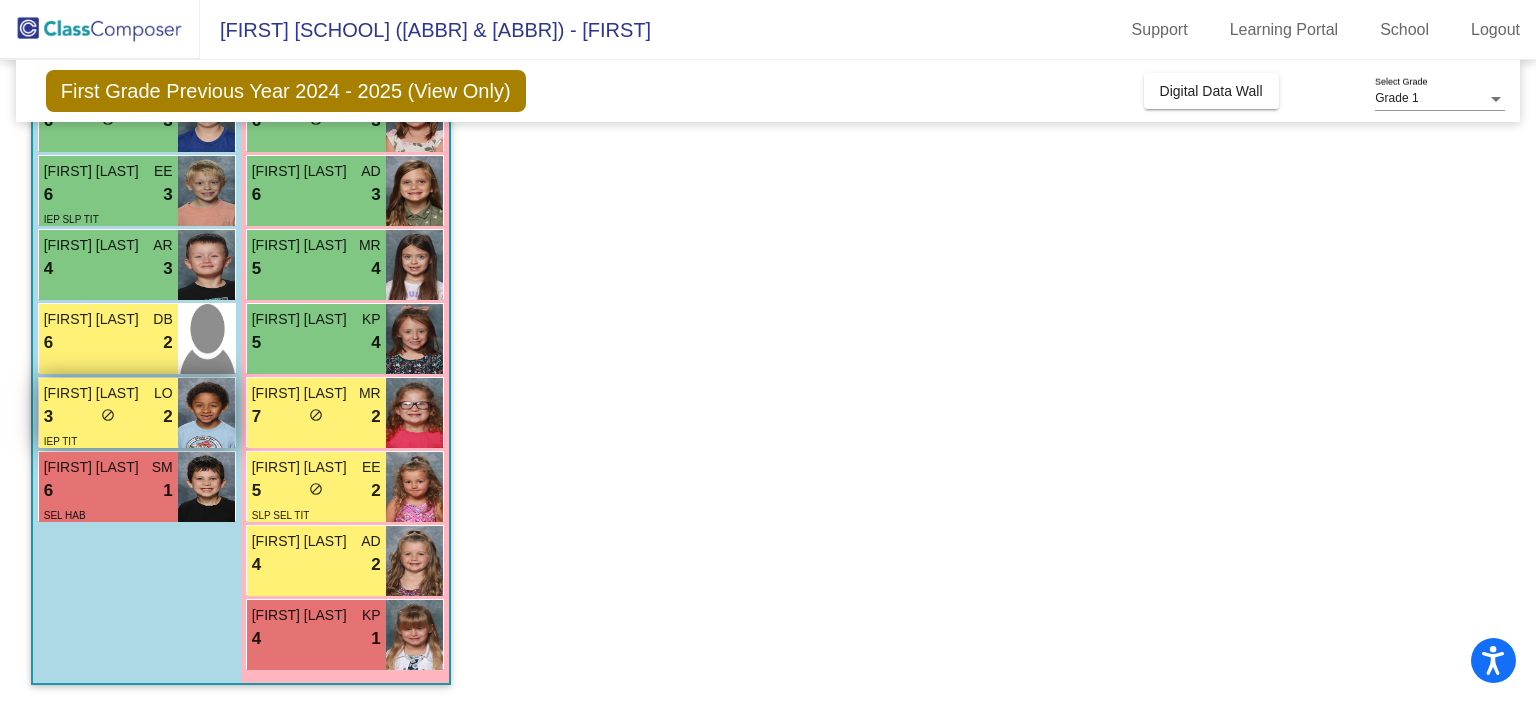 click on "2" at bounding box center [167, 417] 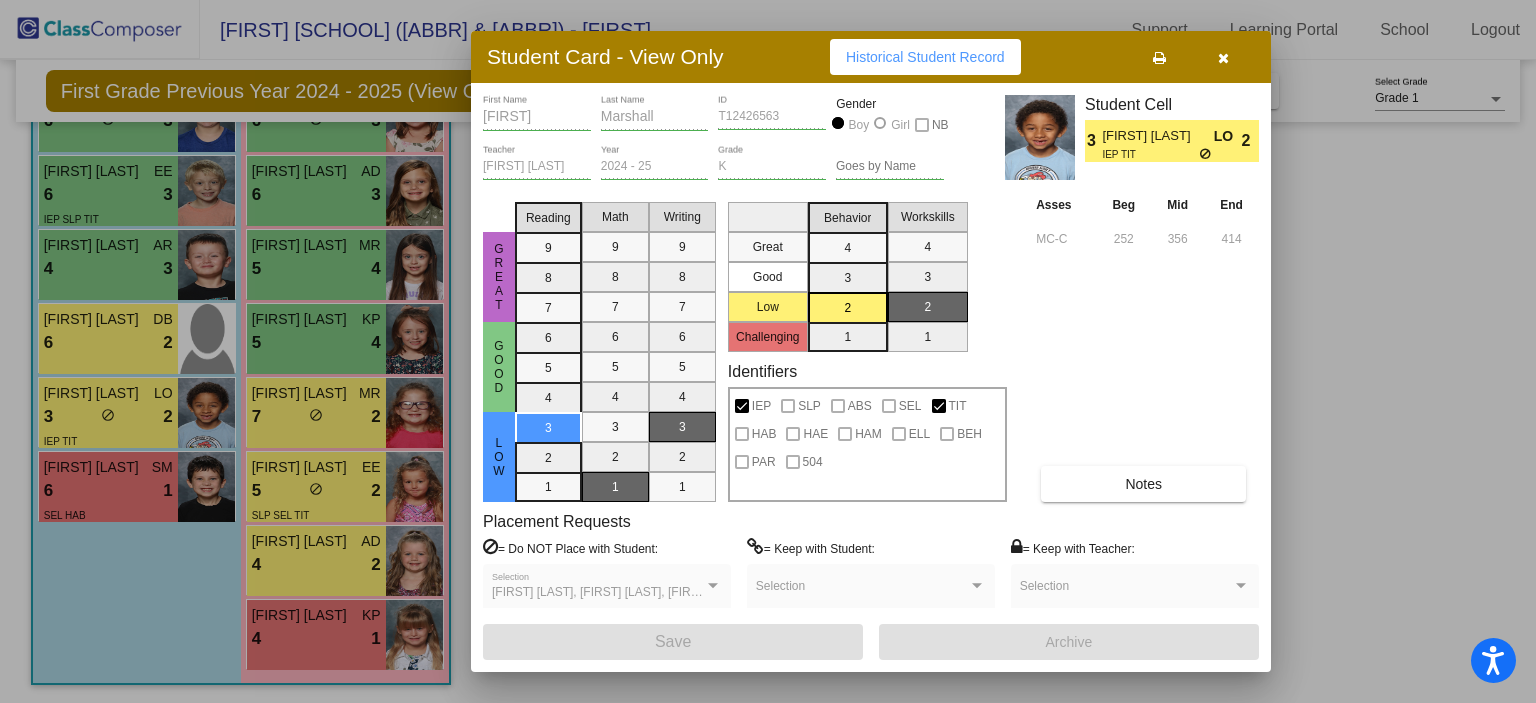 click at bounding box center (1223, 57) 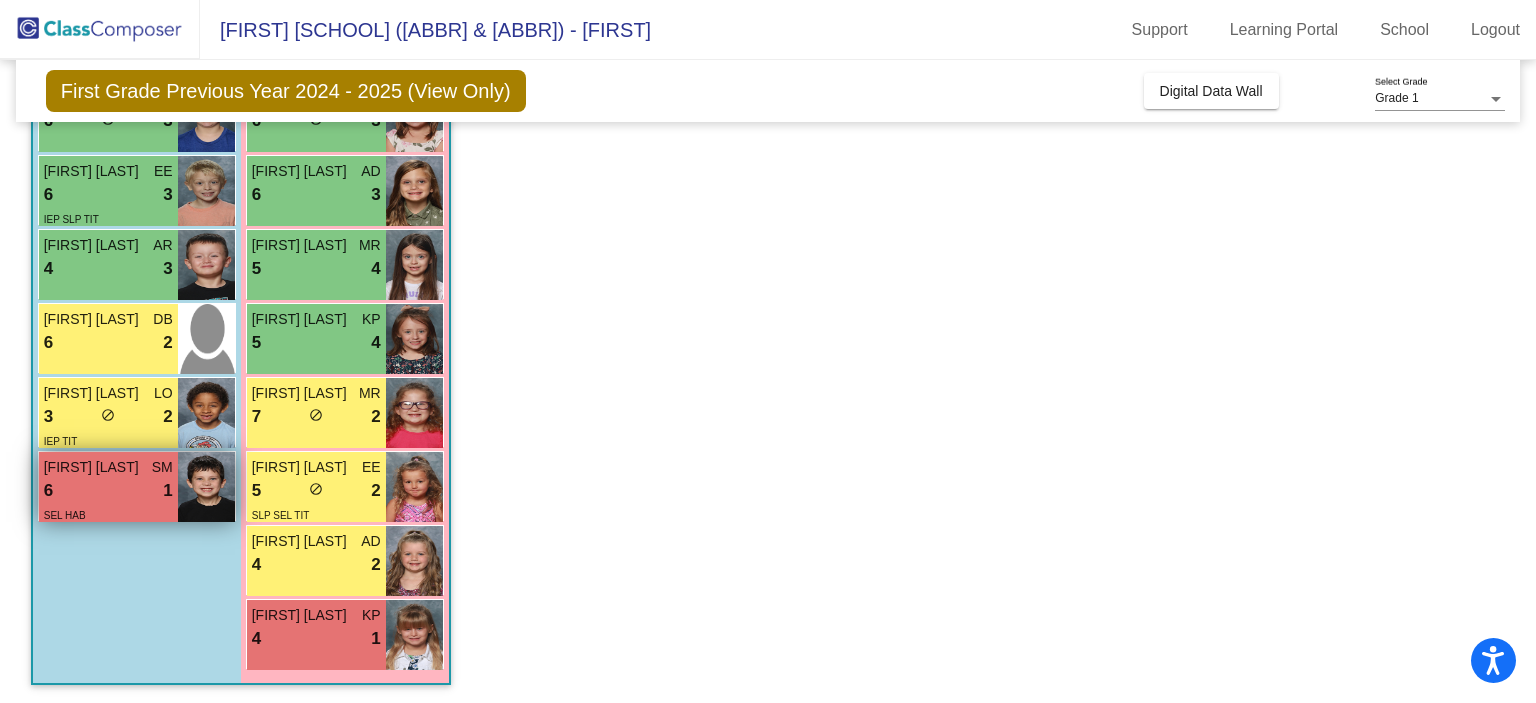 click on "1" at bounding box center (167, 491) 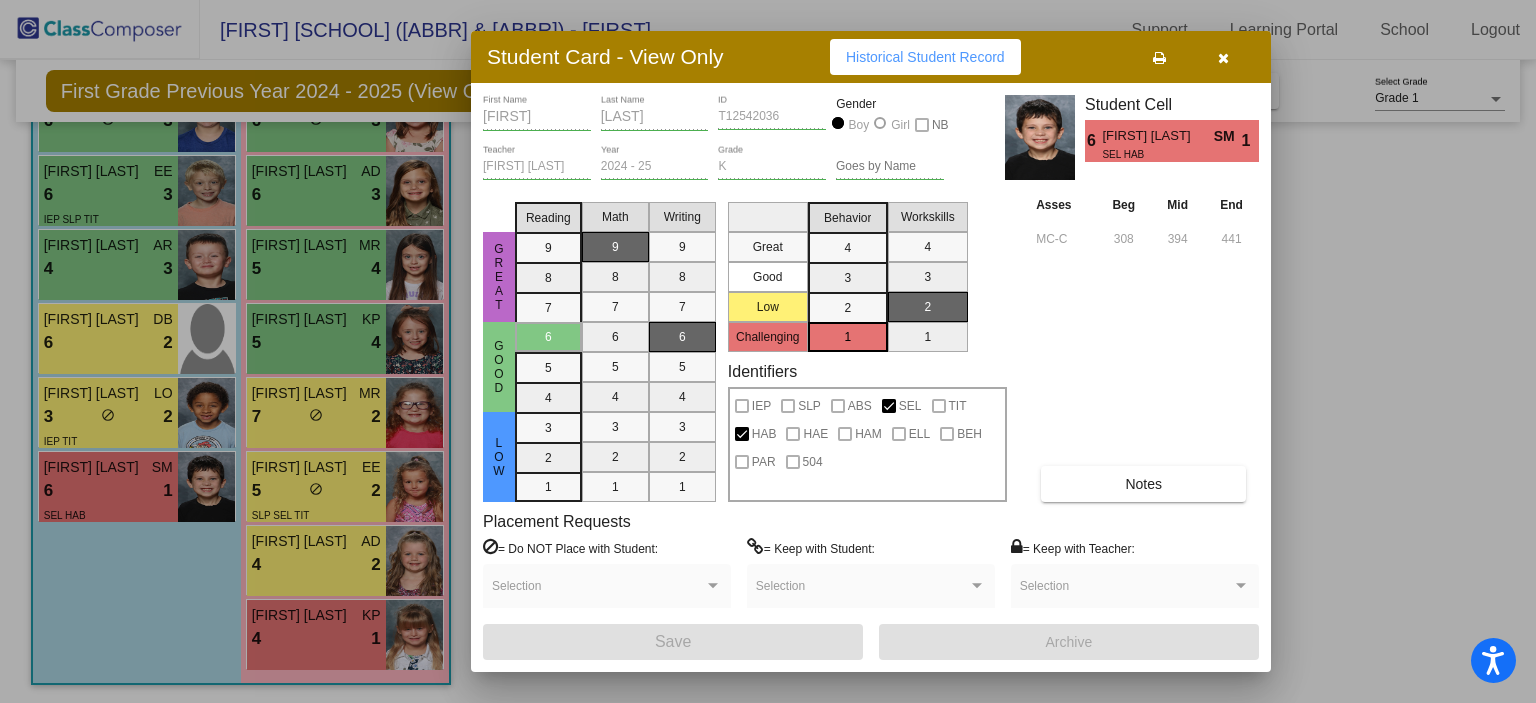 click on "Notes" at bounding box center (1143, 484) 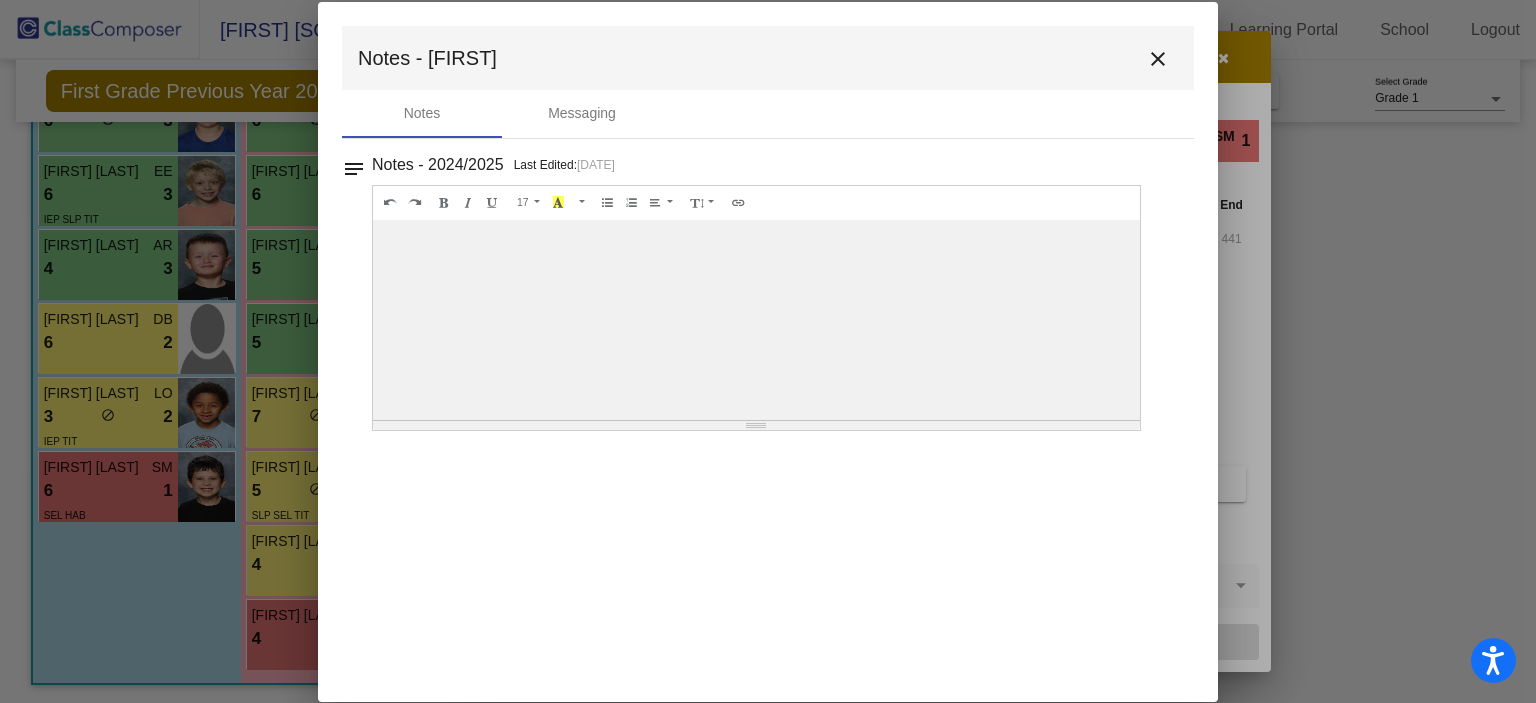 click on "close" at bounding box center (1158, 59) 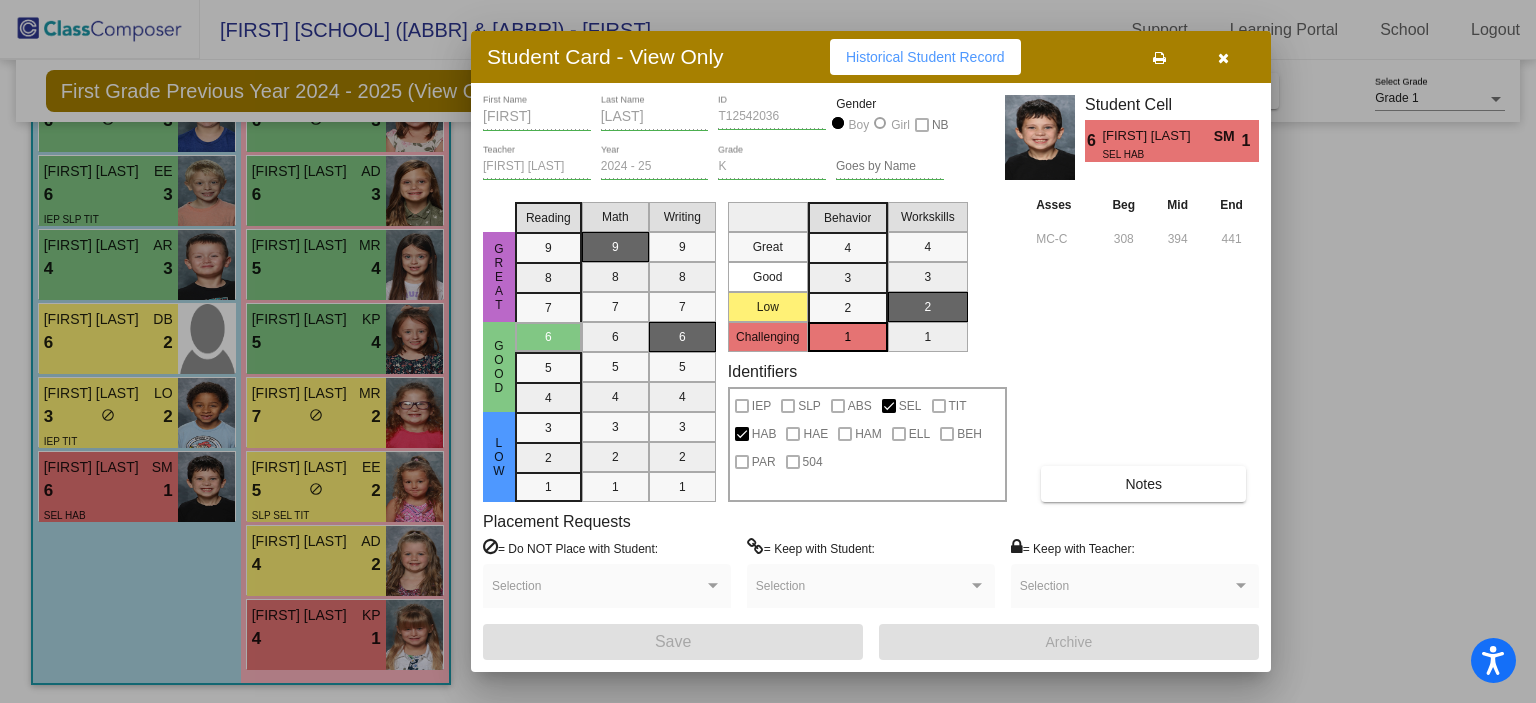 click at bounding box center [1223, 57] 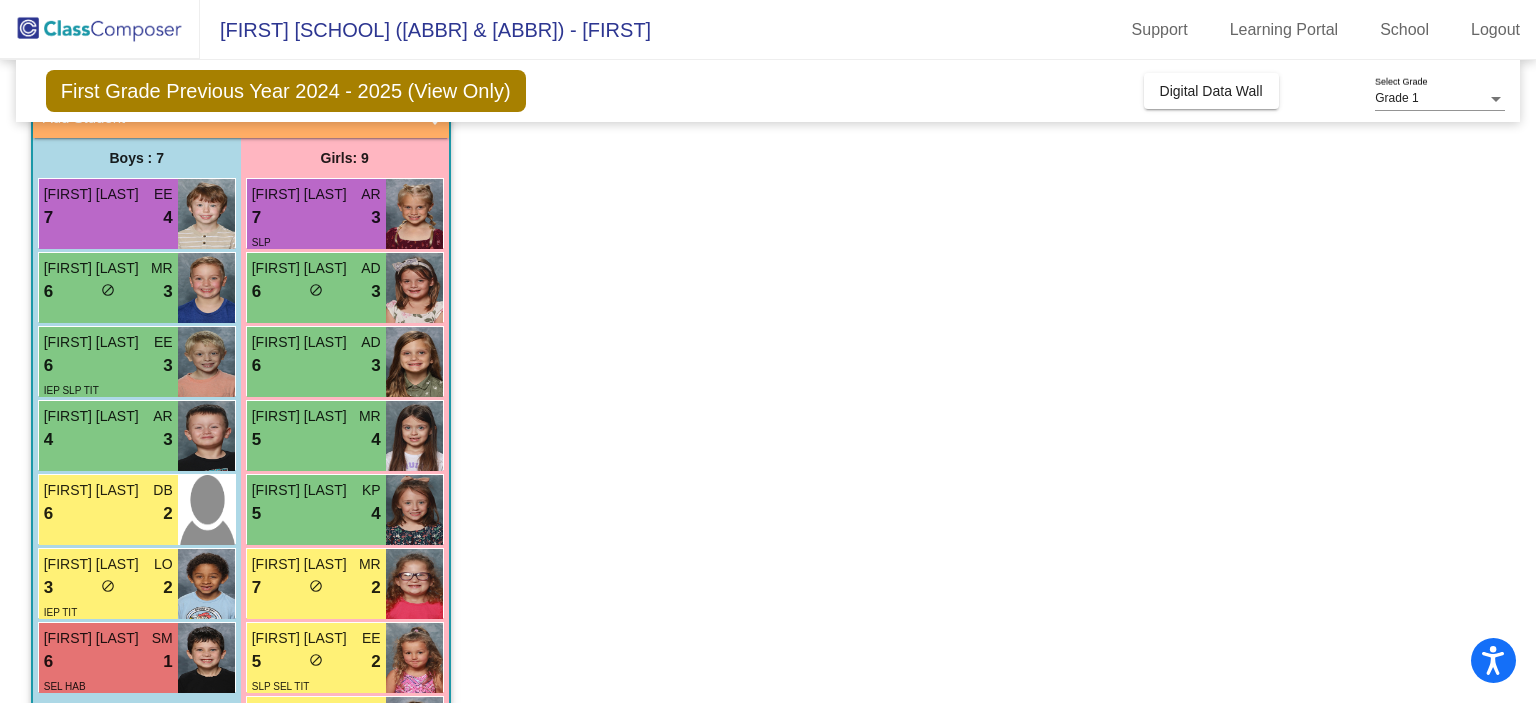 scroll, scrollTop: 138, scrollLeft: 0, axis: vertical 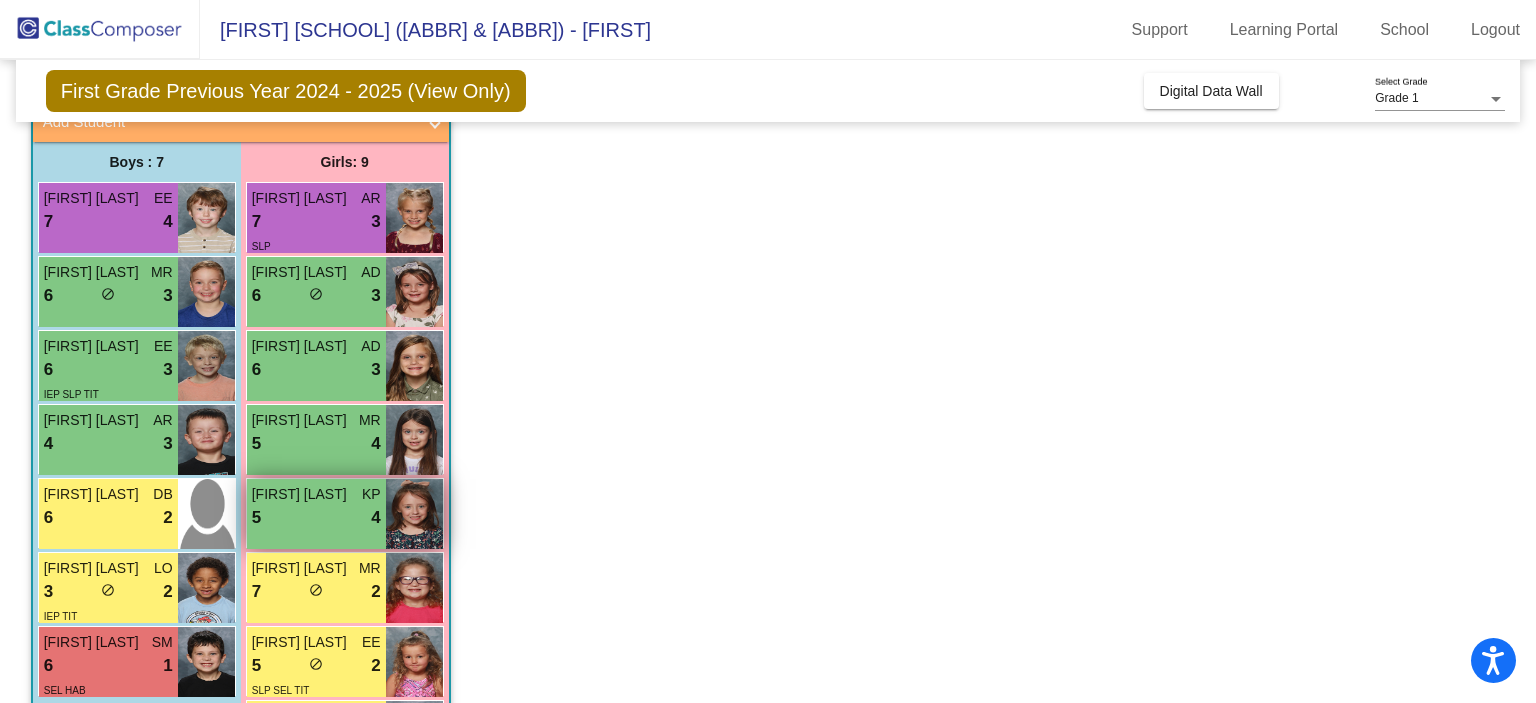 click on "5 lock do_not_disturb_alt 4" at bounding box center [316, 518] 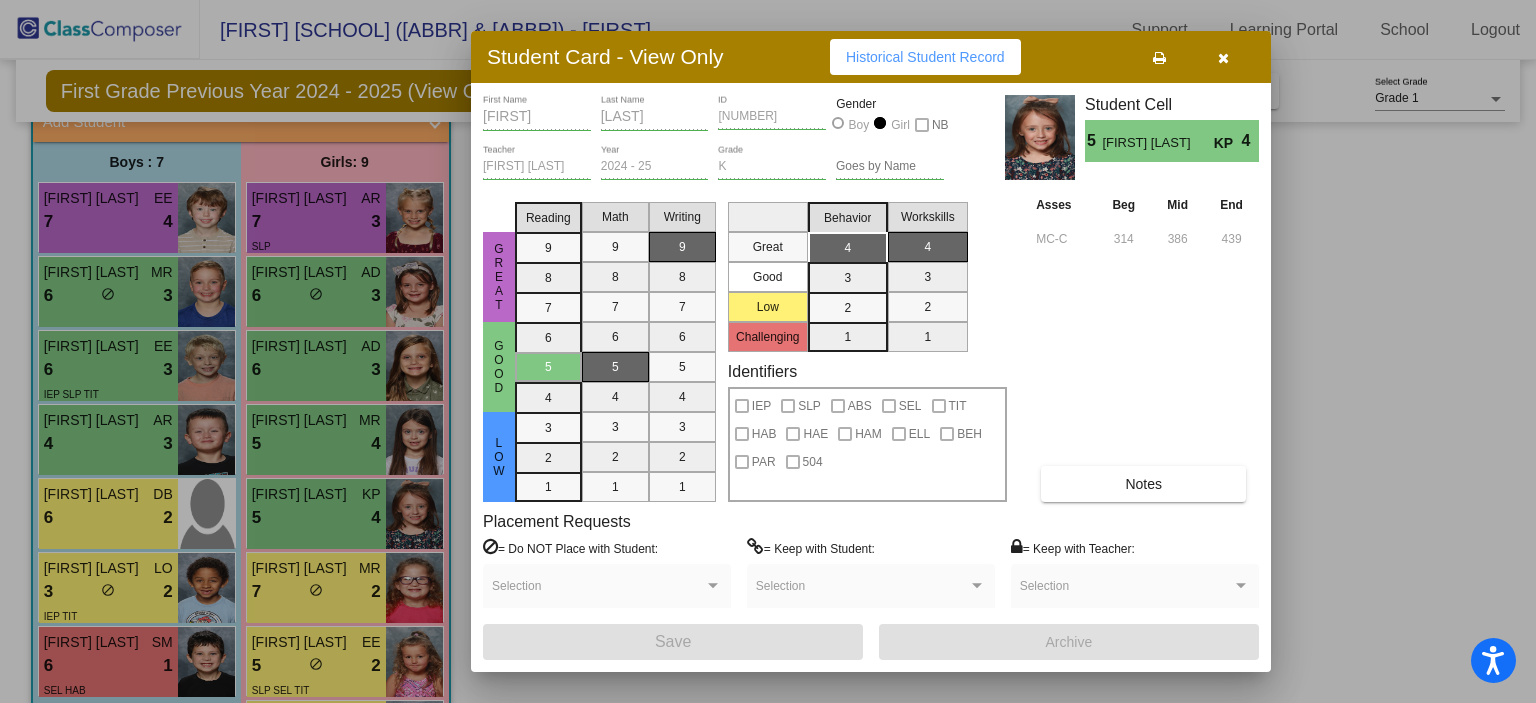 click at bounding box center [1223, 58] 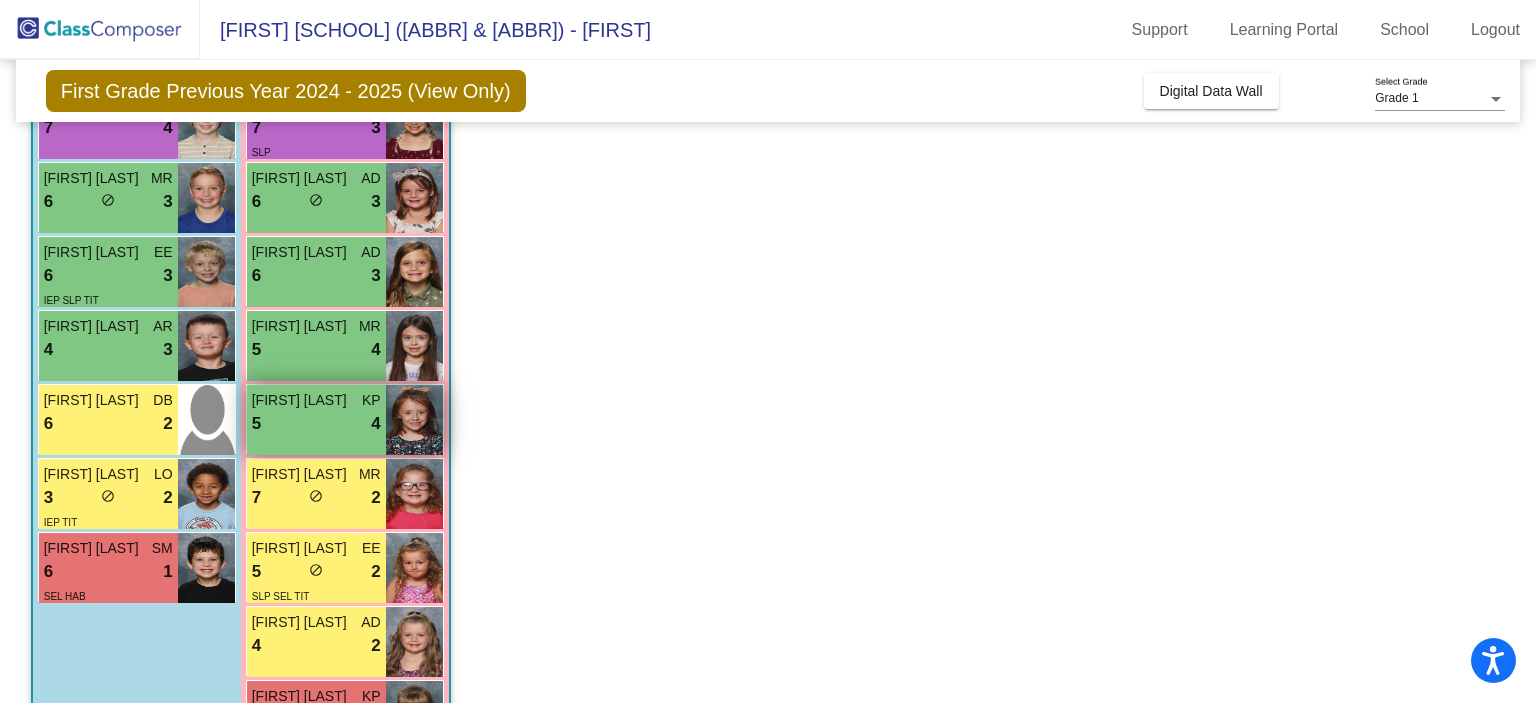 scroll, scrollTop: 233, scrollLeft: 0, axis: vertical 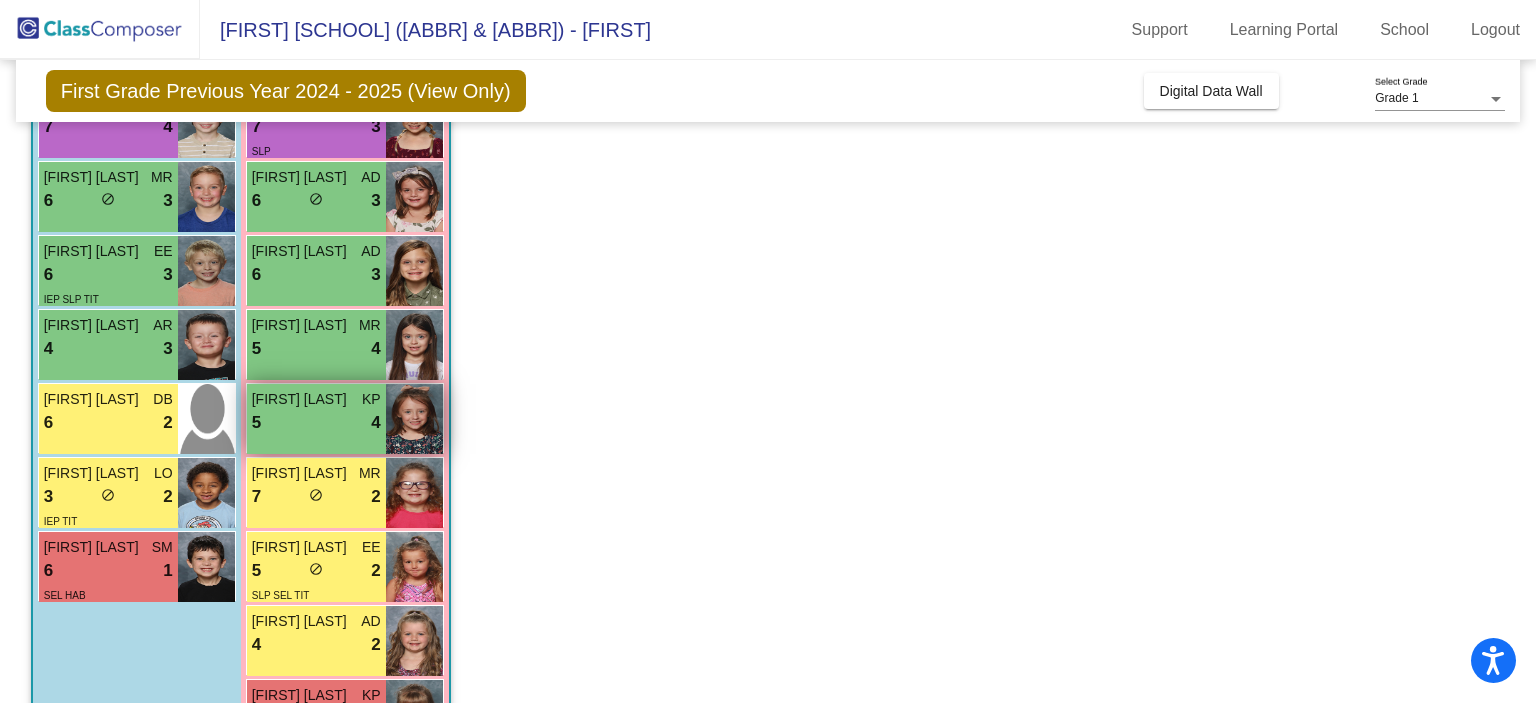 click on "Ryley Buehler KP 5 lock do_not_disturb_alt 4" at bounding box center (316, 419) 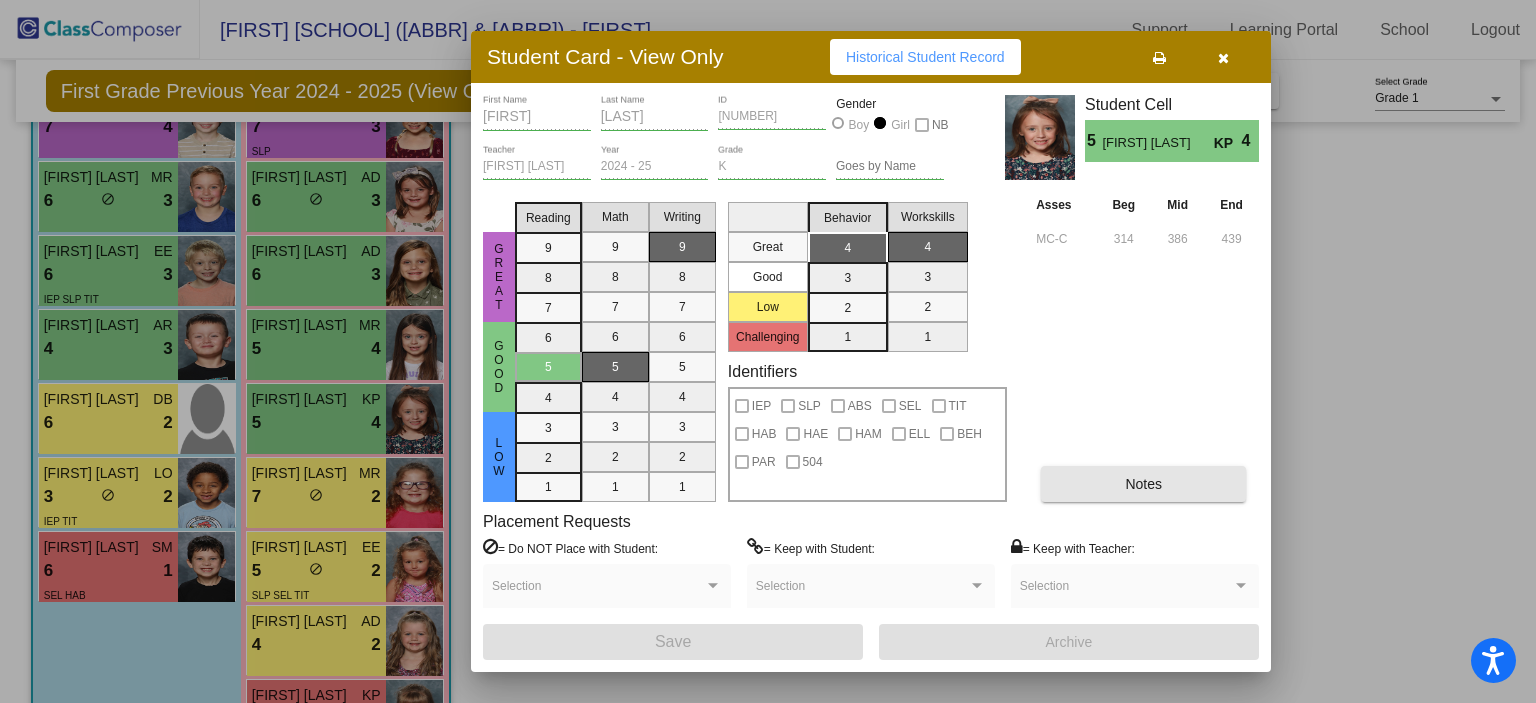 click on "Notes" at bounding box center (1143, 484) 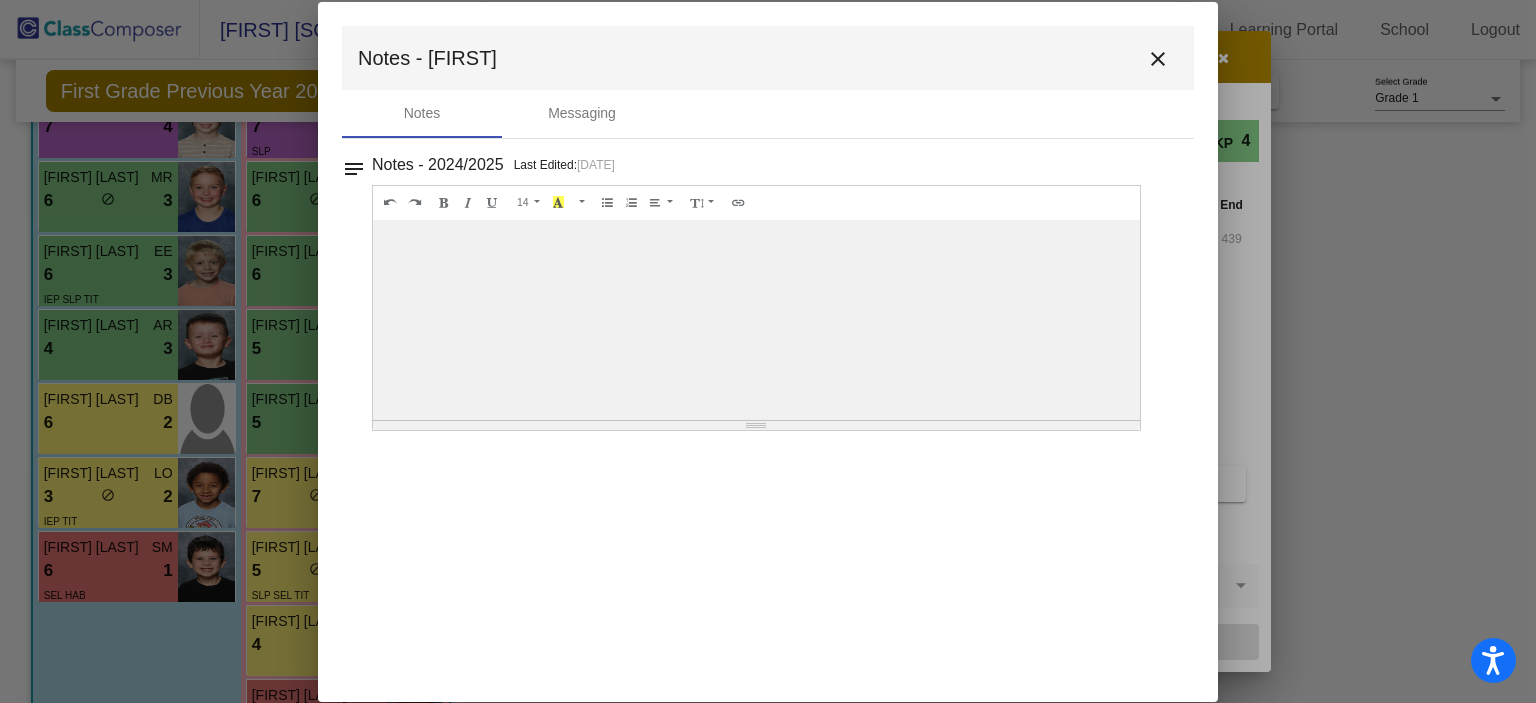 click on "close" at bounding box center (1158, 59) 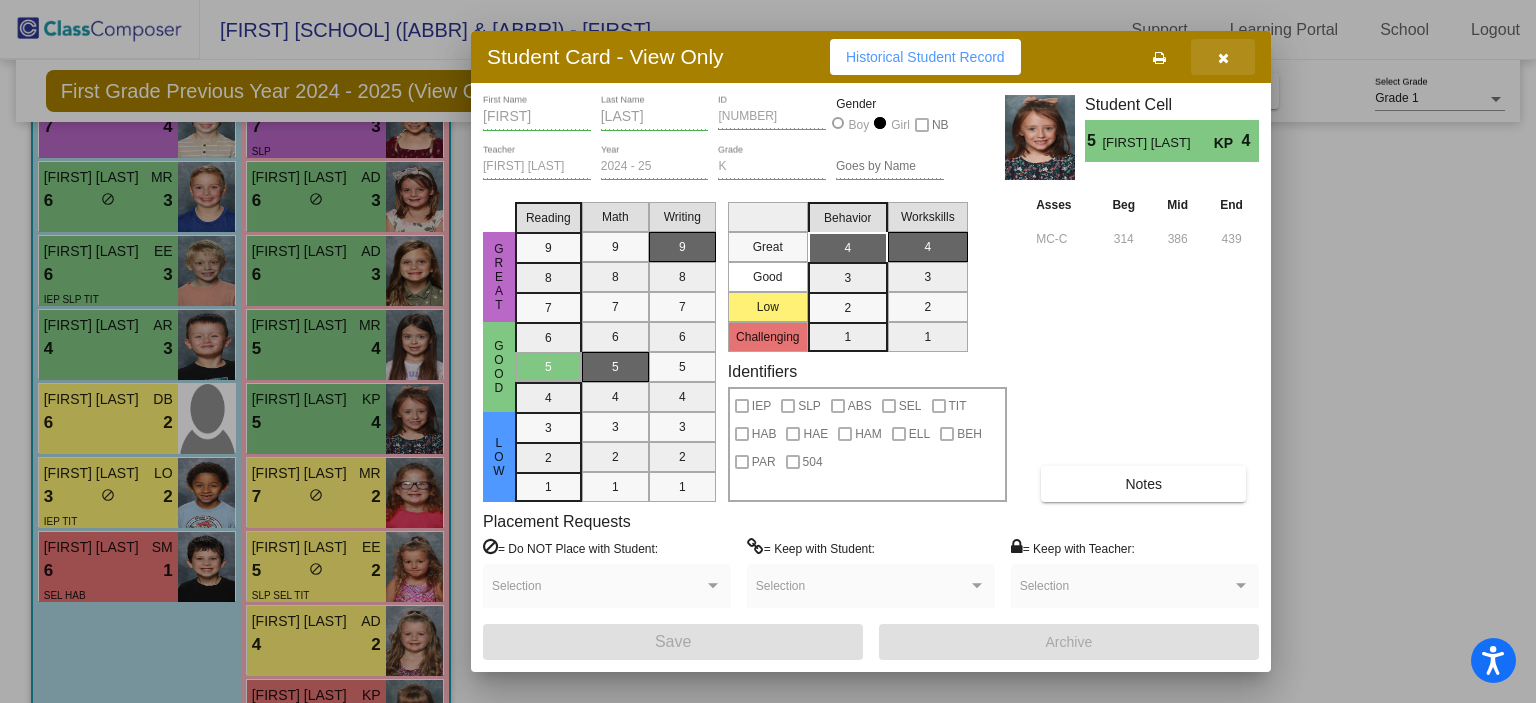 click at bounding box center [1223, 58] 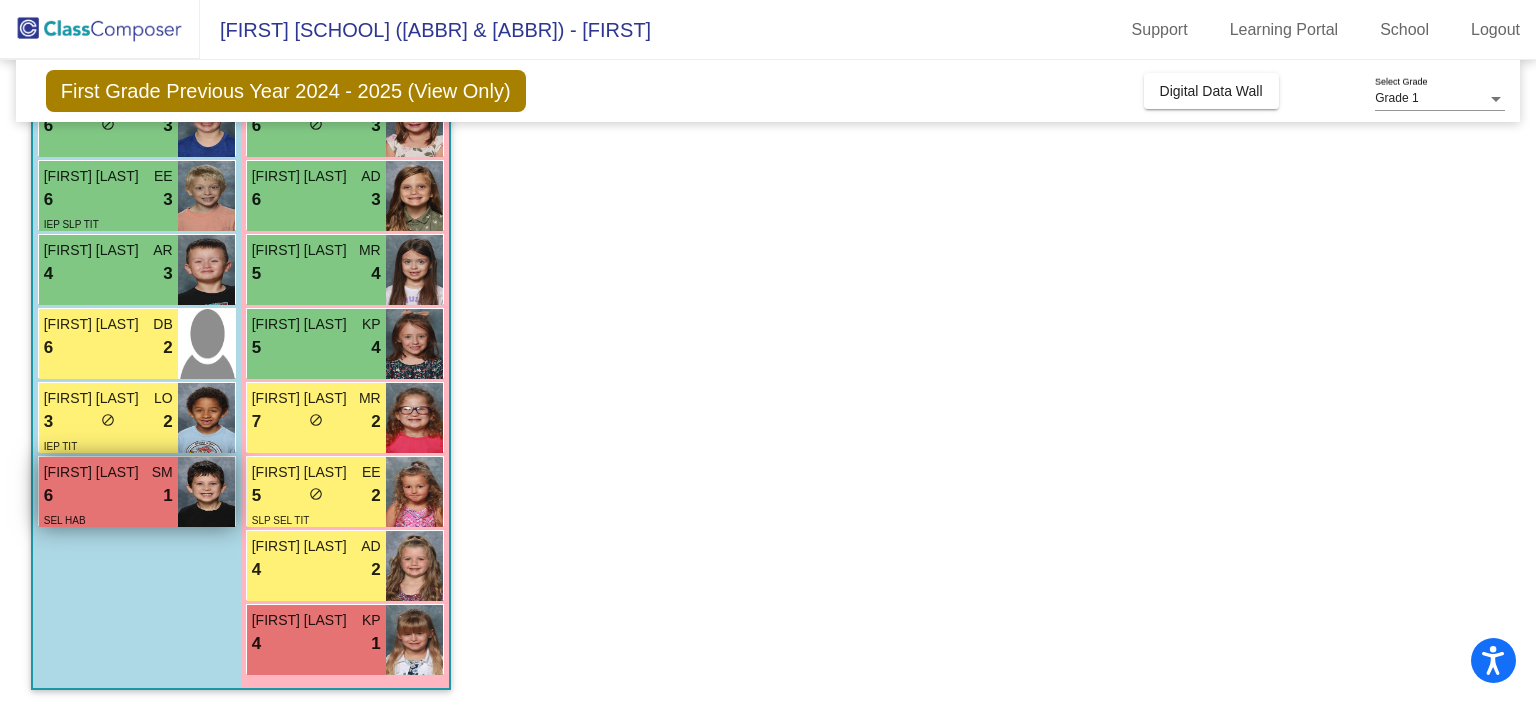 scroll, scrollTop: 313, scrollLeft: 0, axis: vertical 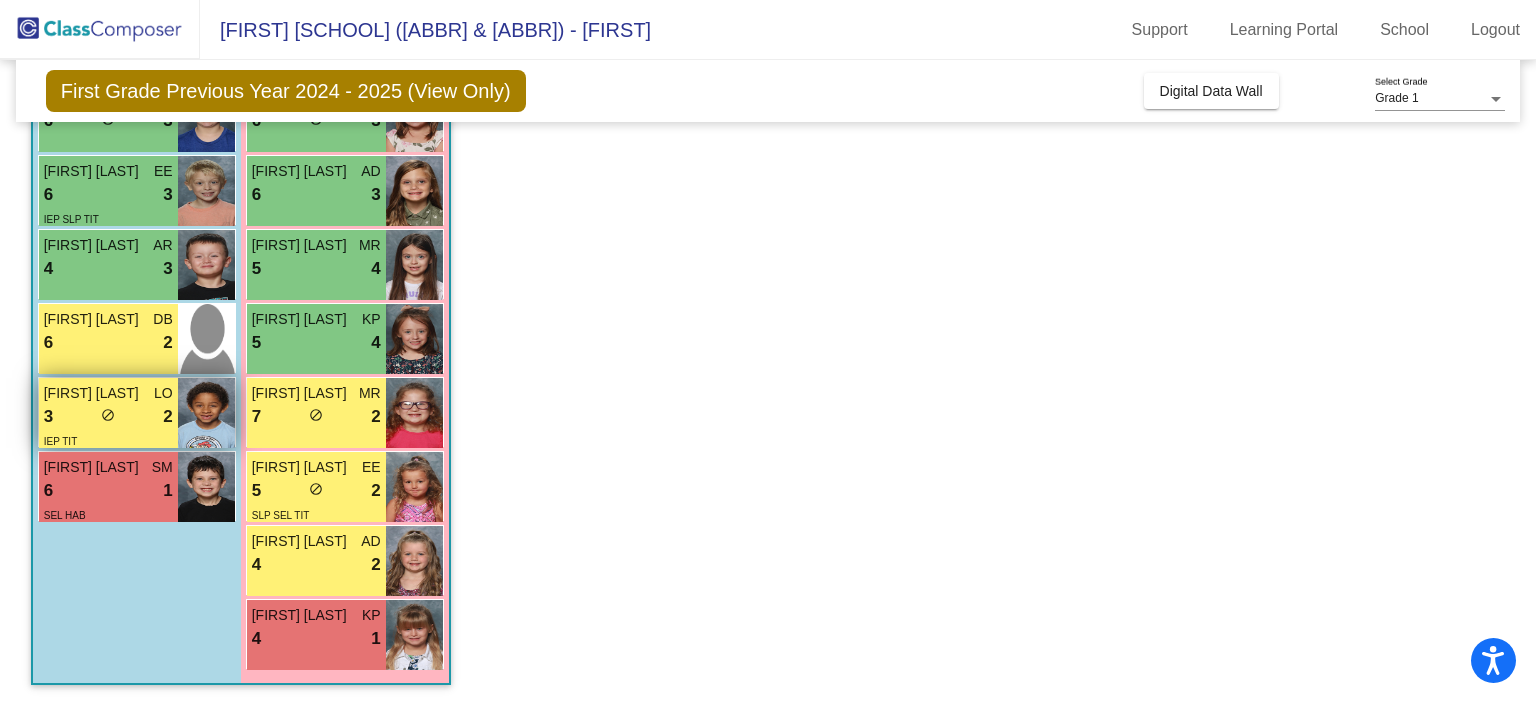 click on "3 lock do_not_disturb_alt 2" at bounding box center (108, 417) 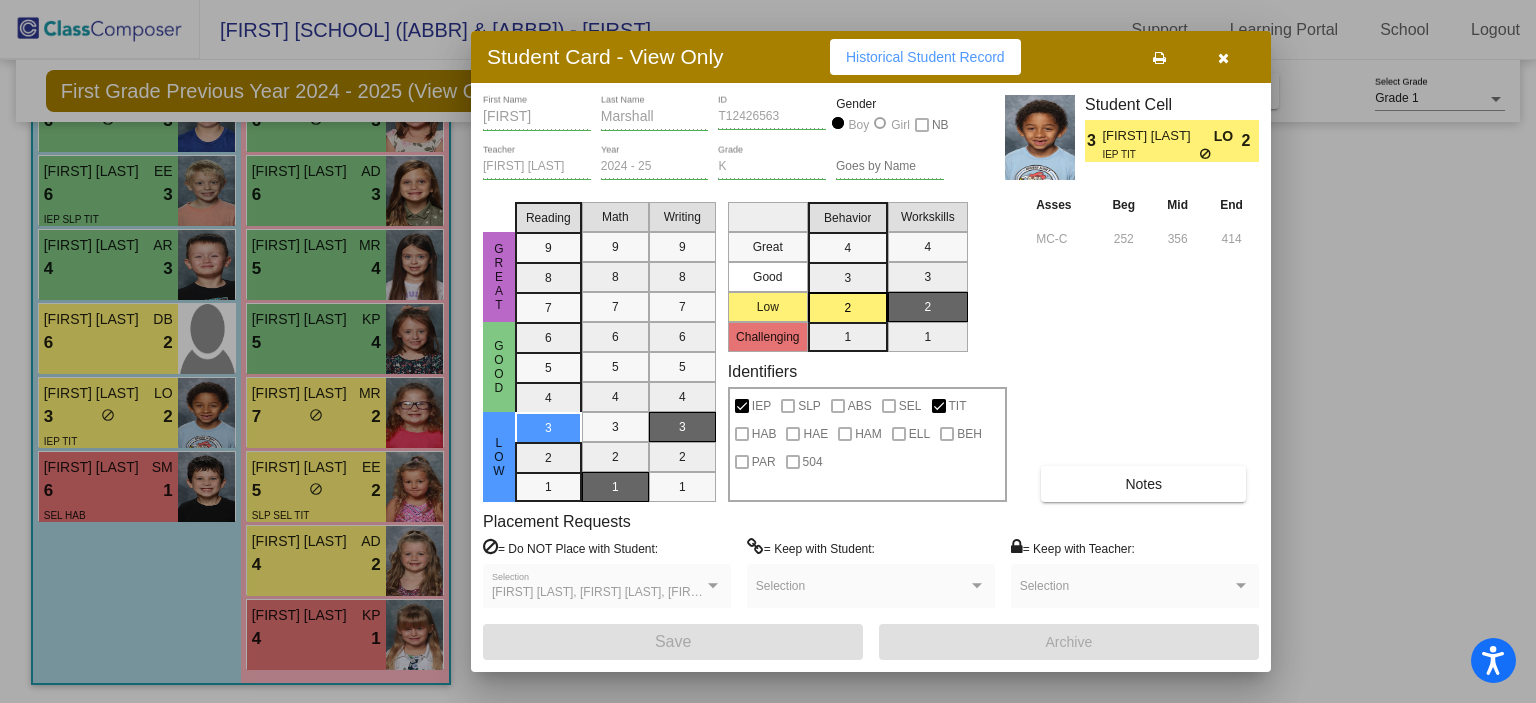 click on "Notes" at bounding box center (1143, 484) 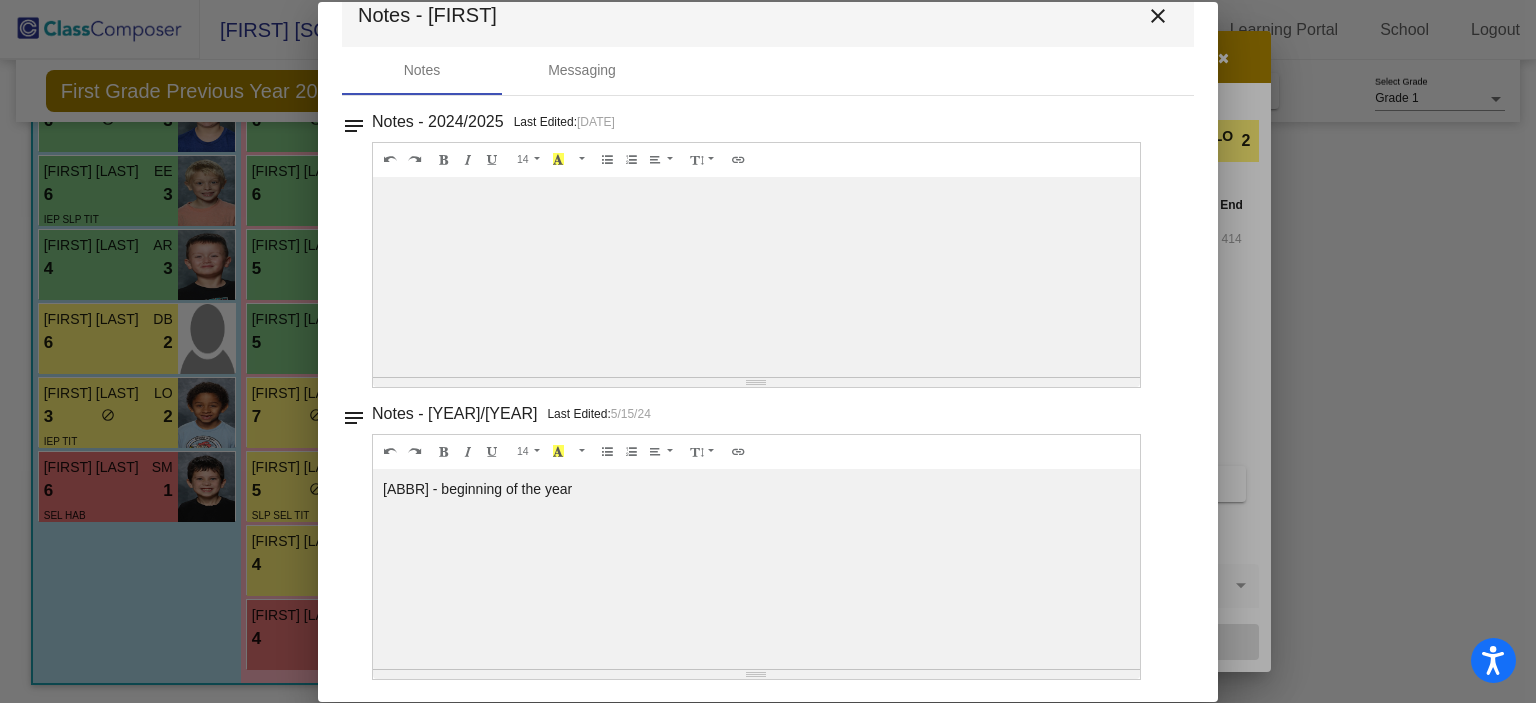 scroll, scrollTop: 0, scrollLeft: 0, axis: both 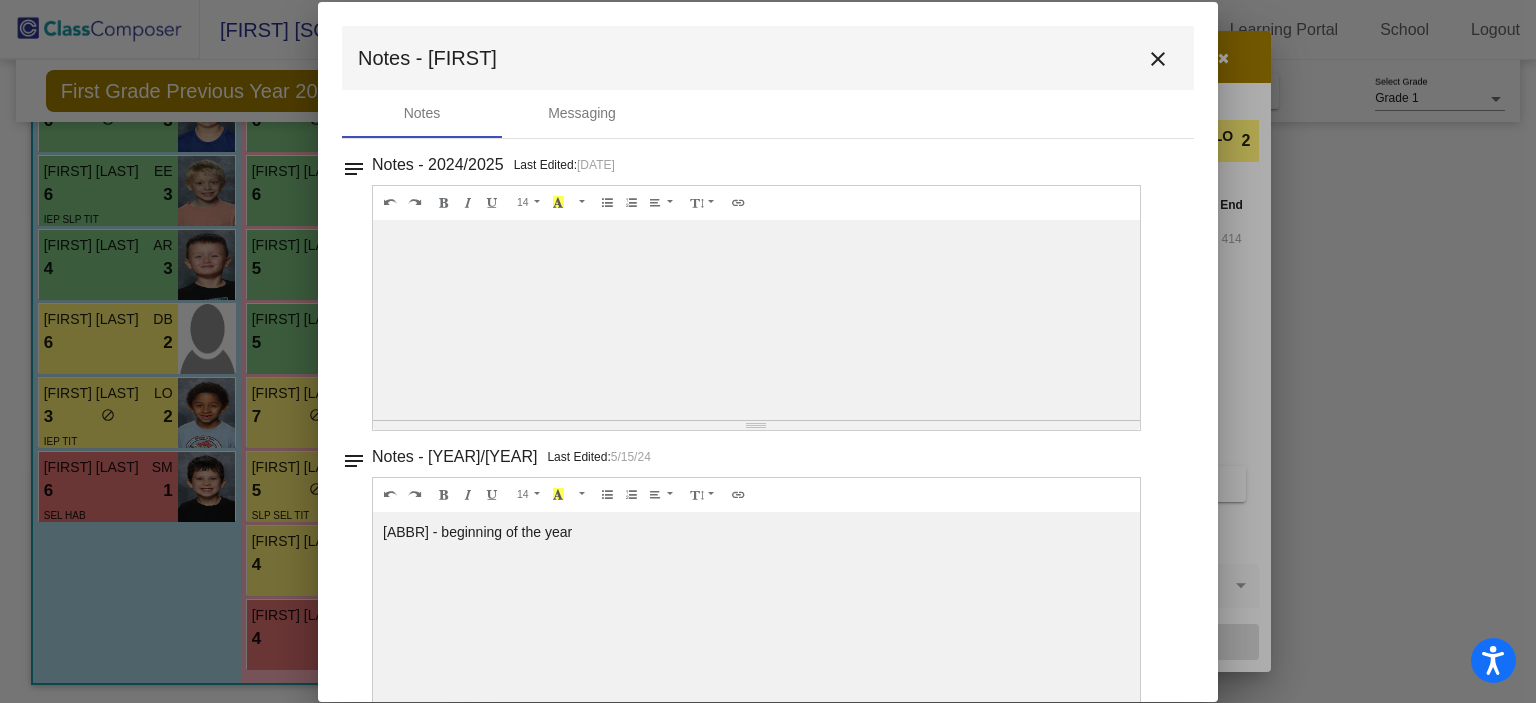 click on "close" at bounding box center (1158, 59) 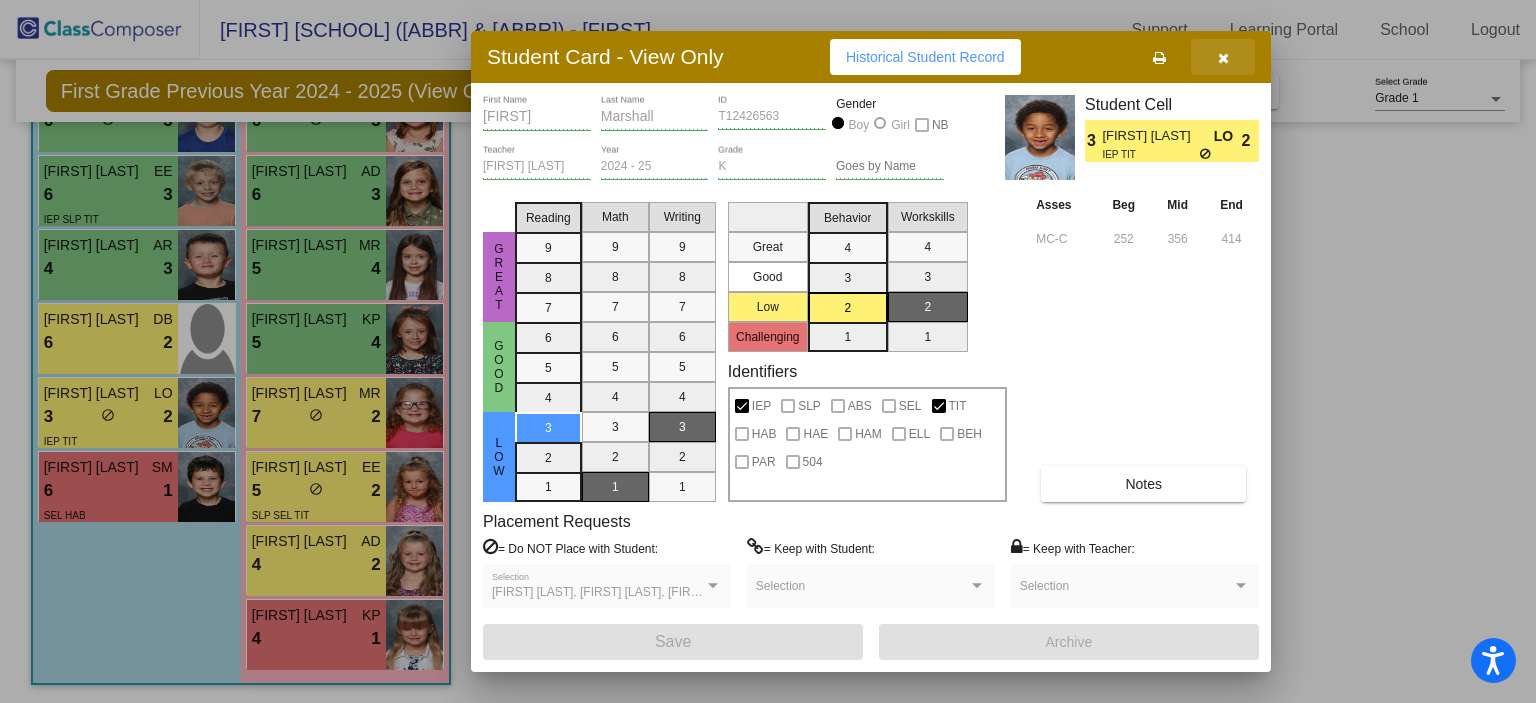 click at bounding box center [1223, 58] 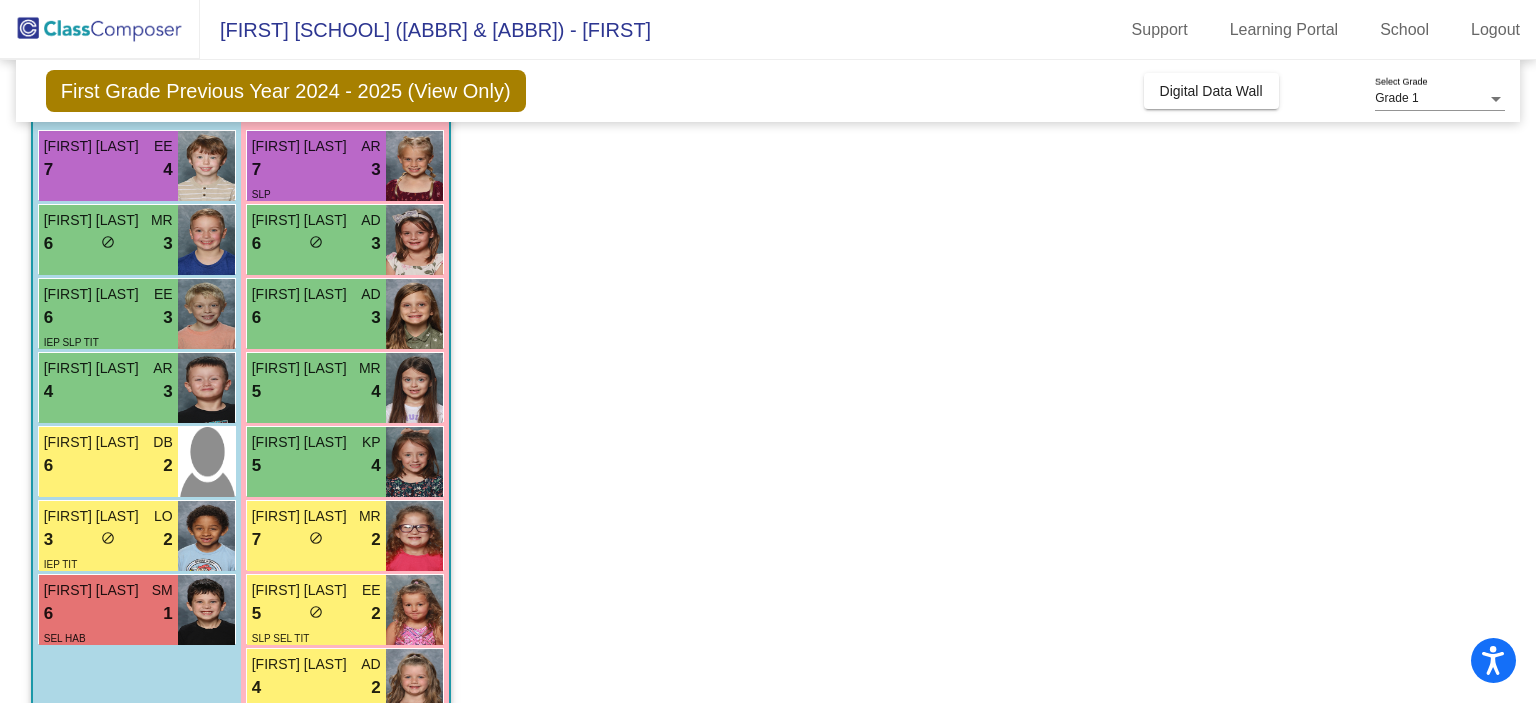 scroll, scrollTop: 0, scrollLeft: 0, axis: both 